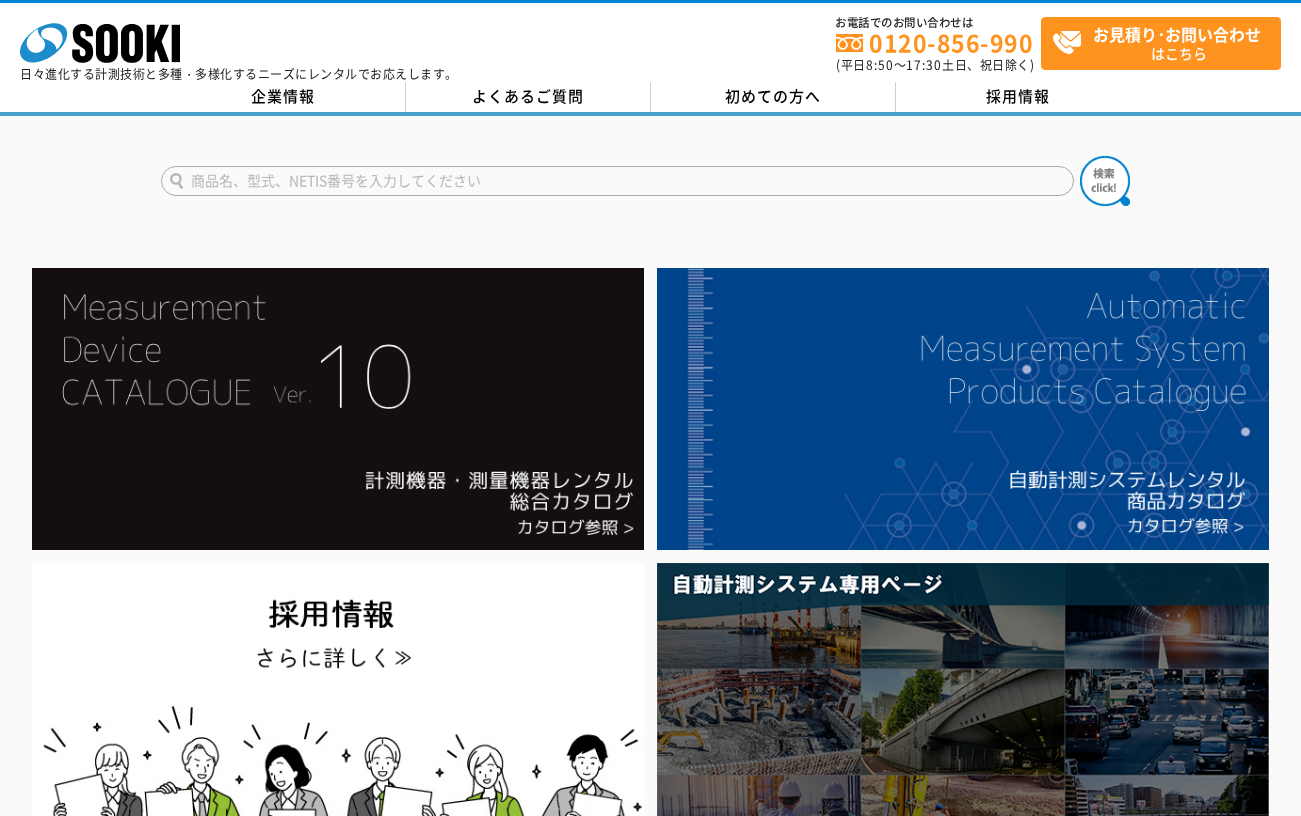 scroll, scrollTop: 0, scrollLeft: 0, axis: both 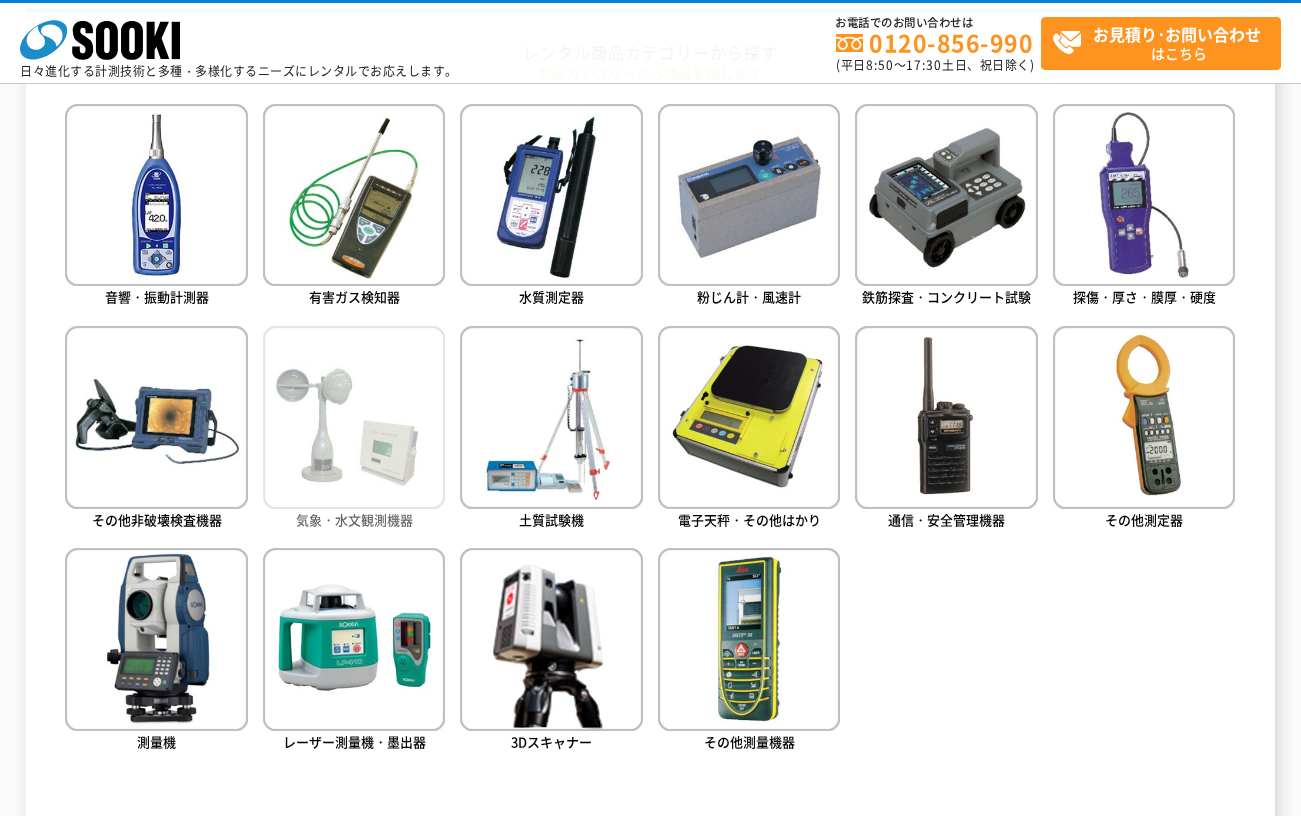 click at bounding box center (354, 417) 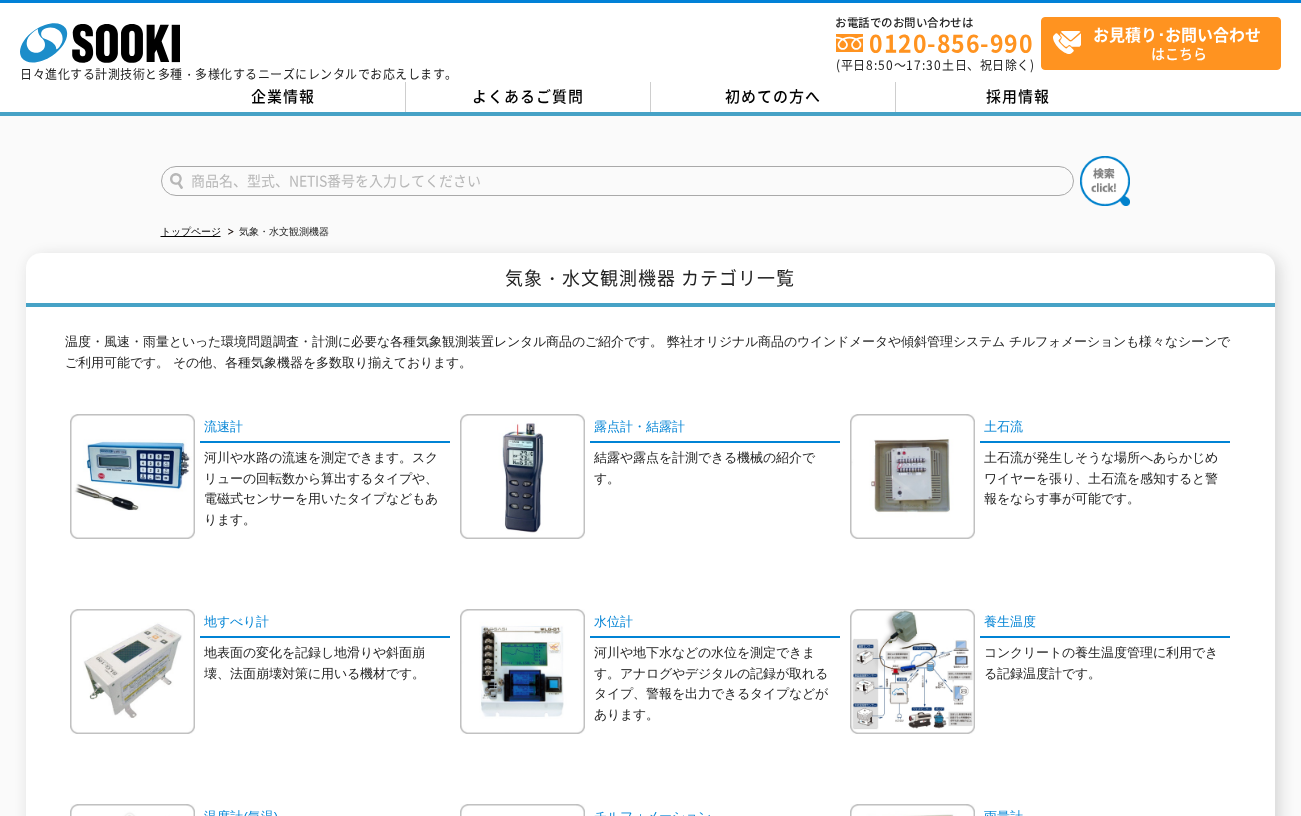 scroll, scrollTop: 0, scrollLeft: 0, axis: both 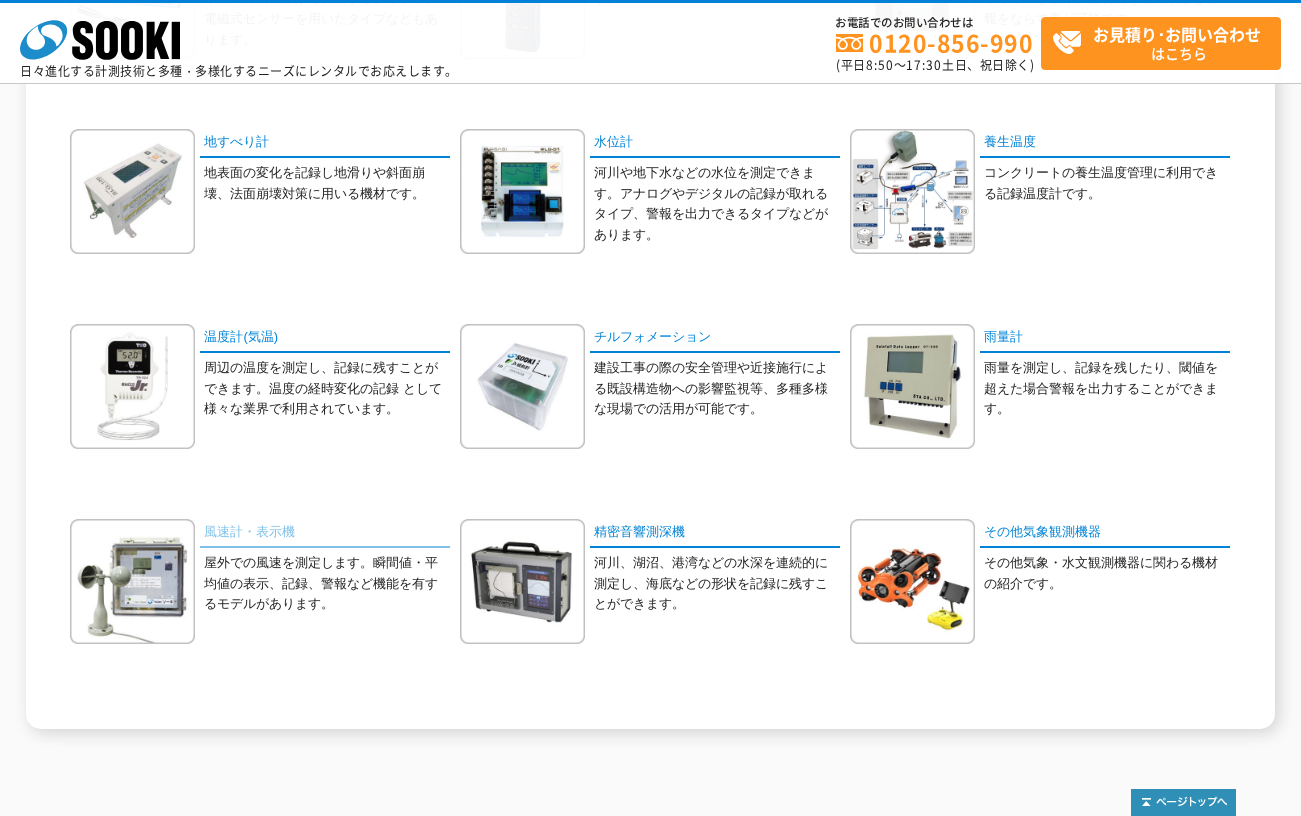 click on "風速計・表示機" at bounding box center (325, 533) 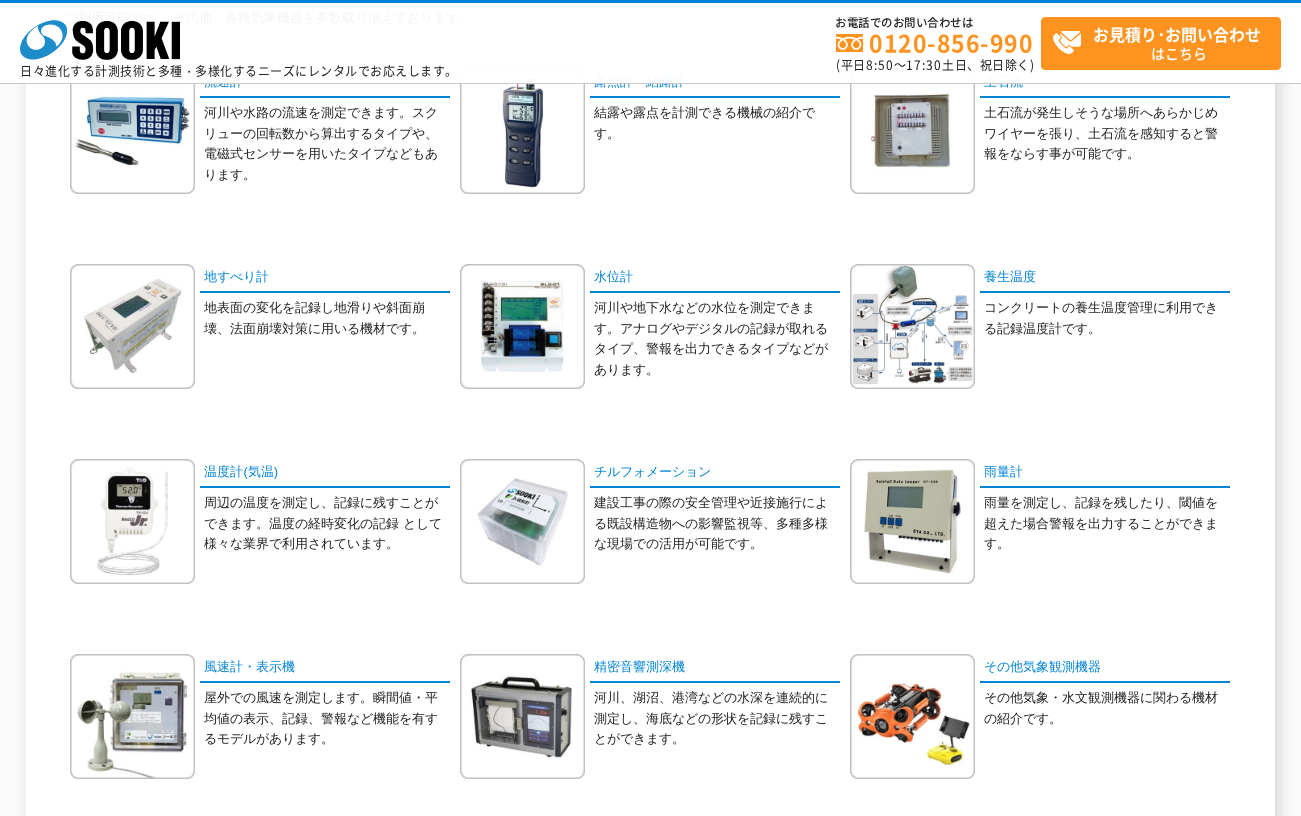 scroll, scrollTop: 300, scrollLeft: 0, axis: vertical 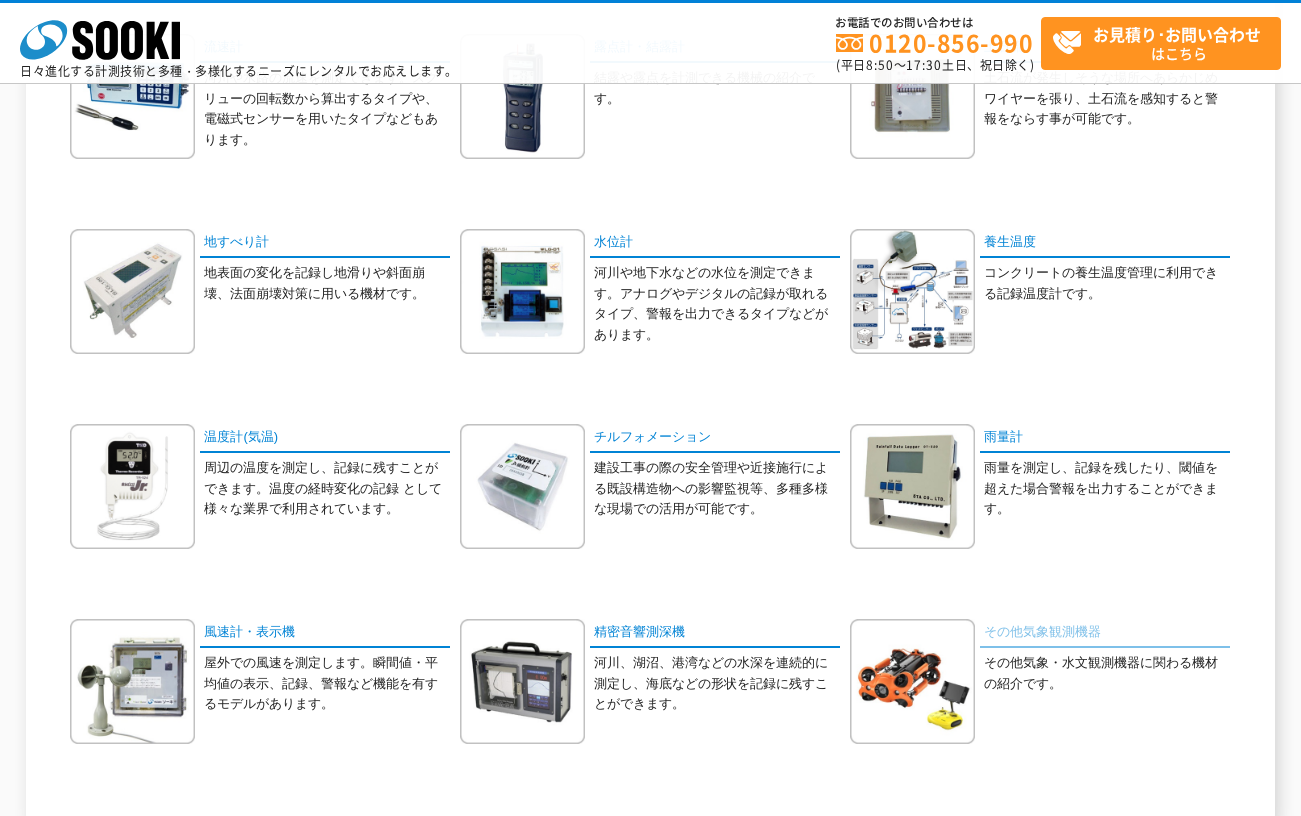 click on "その他気象観測機器" at bounding box center [1105, 633] 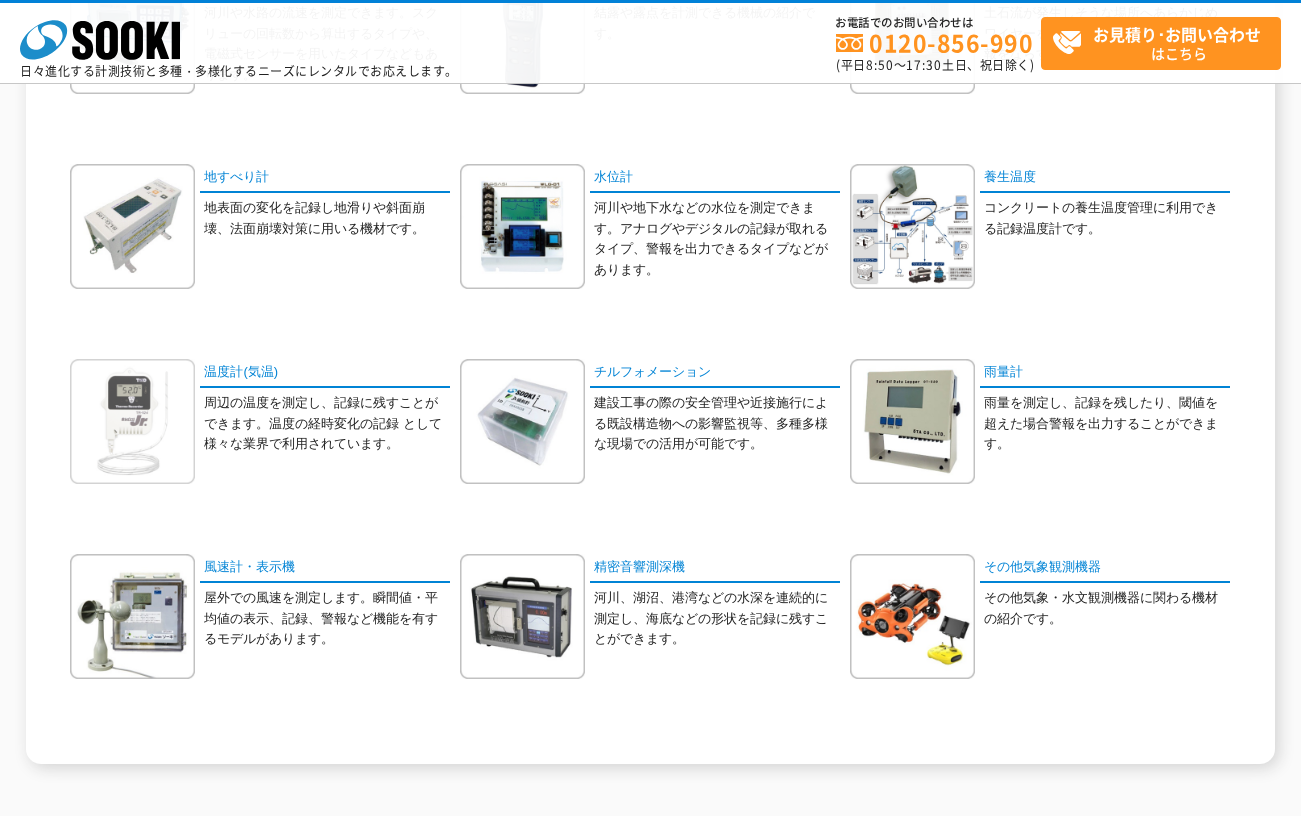 scroll, scrollTop: 400, scrollLeft: 0, axis: vertical 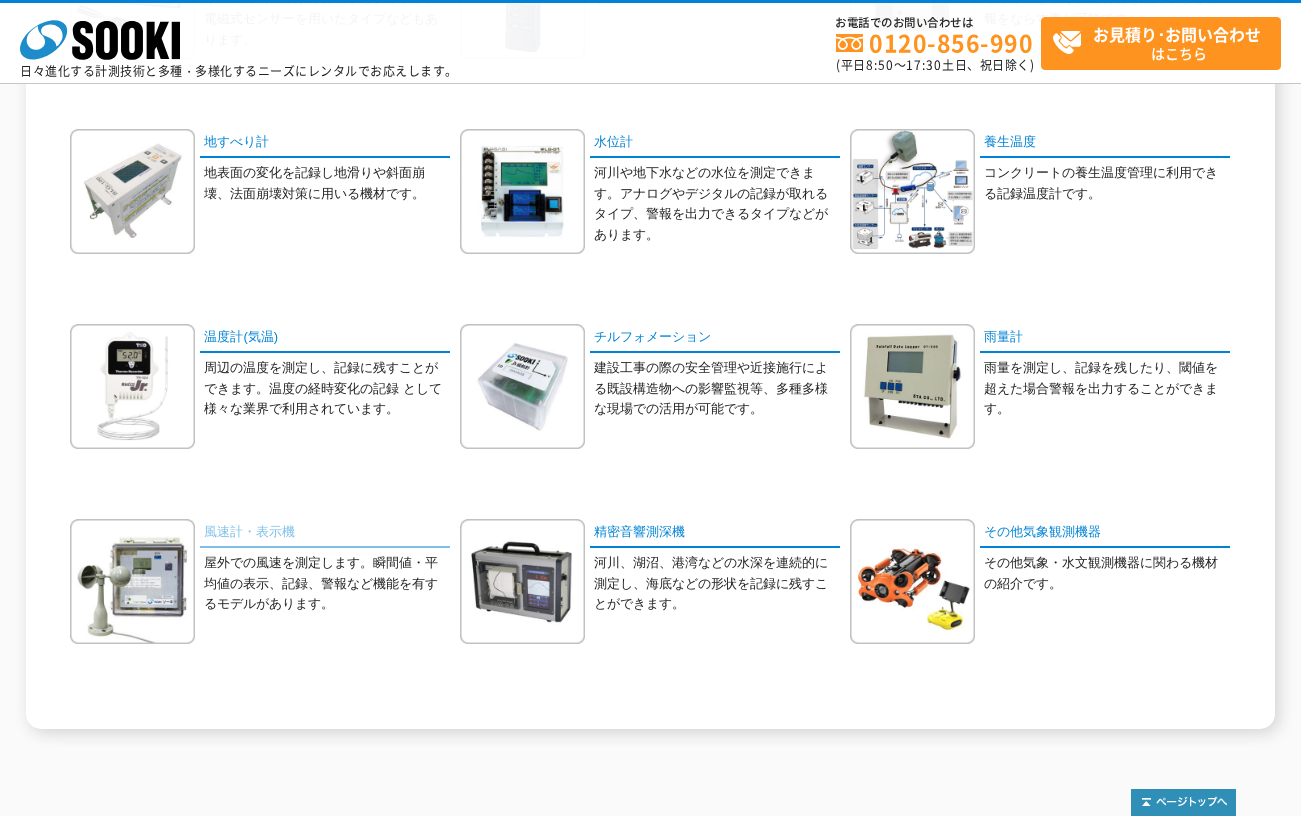 click on "風速計・表示機" at bounding box center (325, 533) 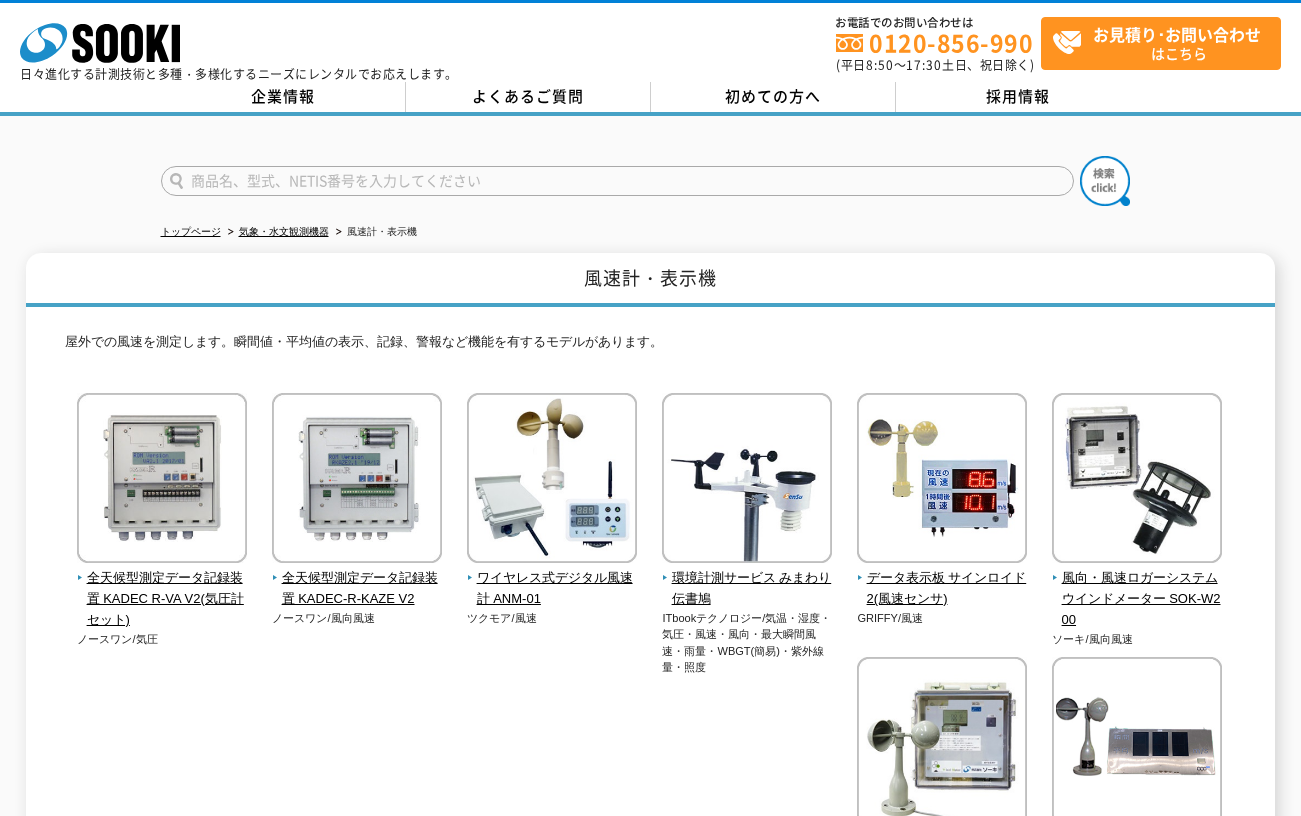 scroll, scrollTop: 0, scrollLeft: 0, axis: both 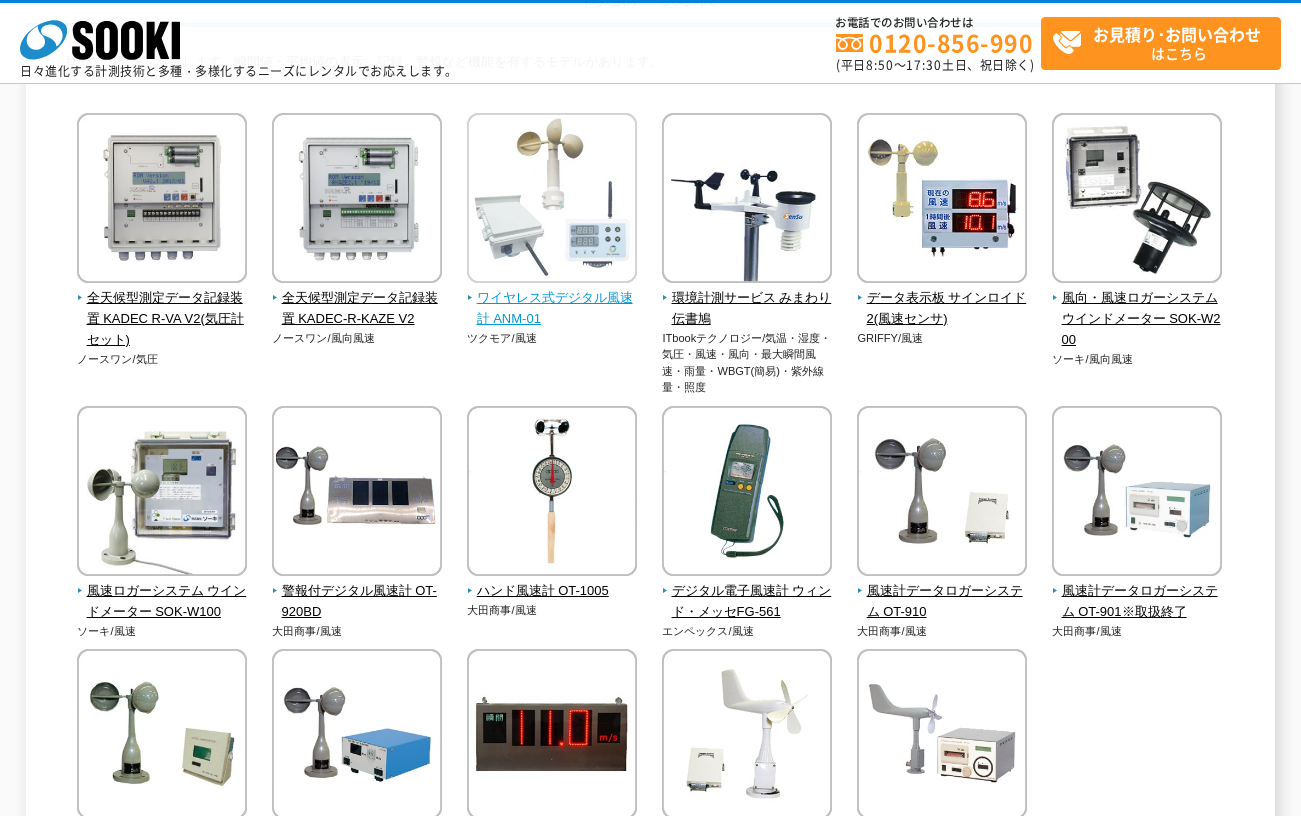 click on "ワイヤレス式デジタル風速計 ANM-01" at bounding box center (552, 309) 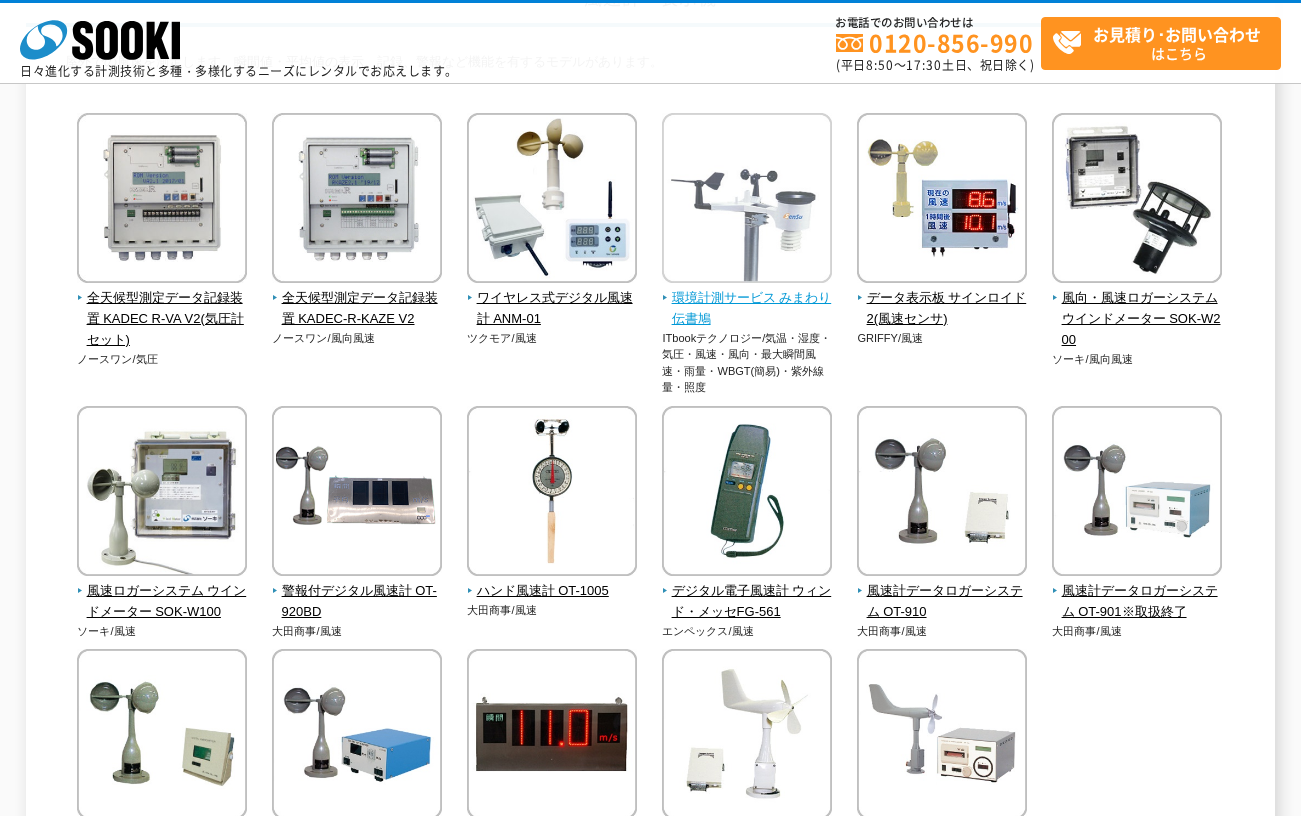 click on "環境計測サービス みまわり伝書鳩" at bounding box center (747, 309) 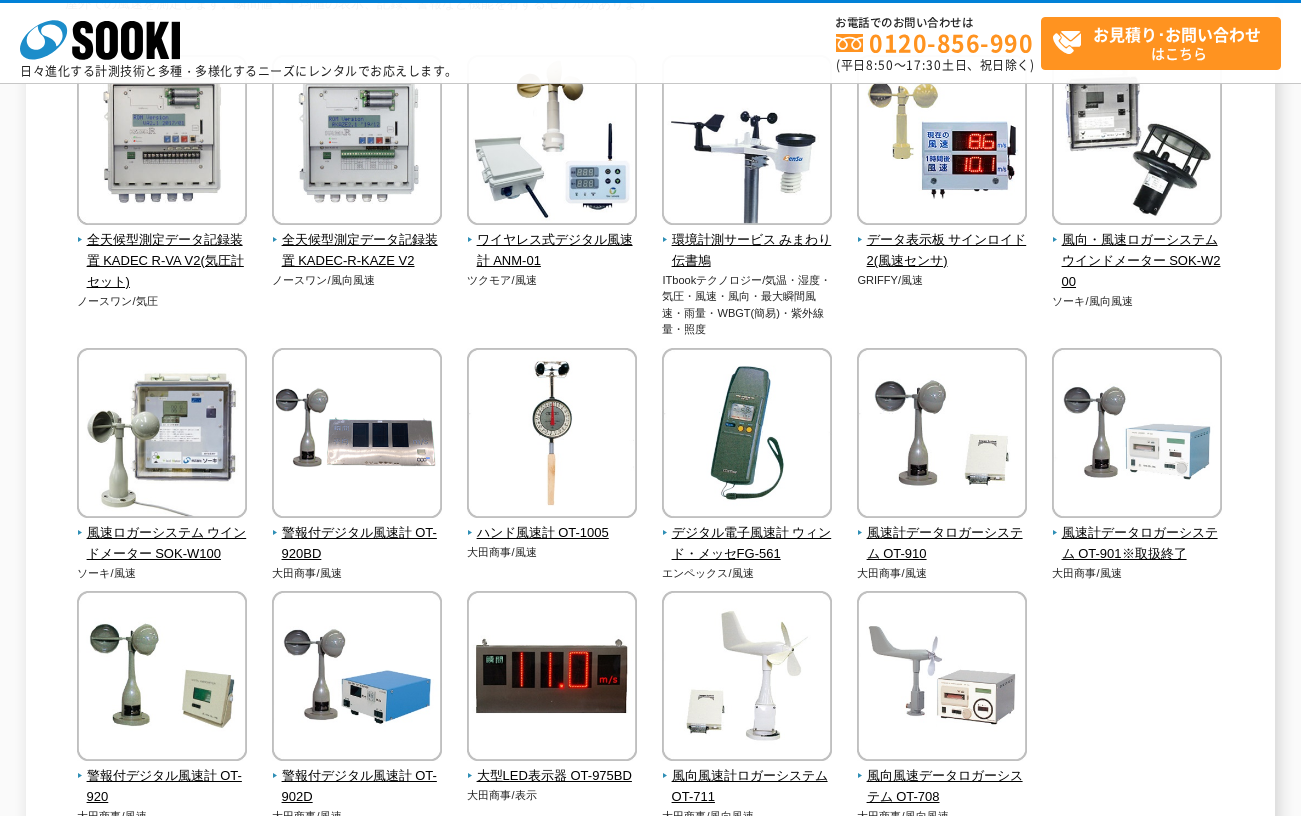 scroll, scrollTop: 400, scrollLeft: 0, axis: vertical 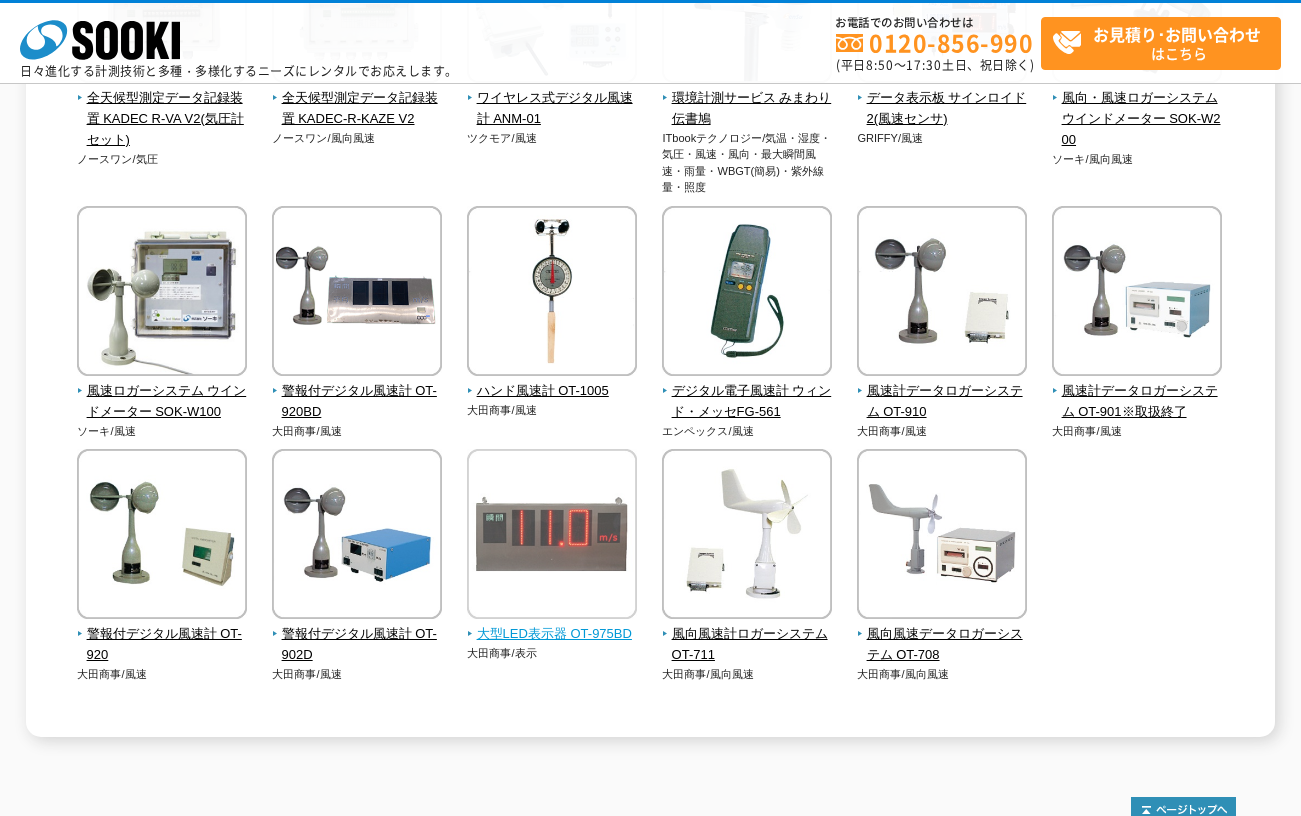 click at bounding box center [552, 536] 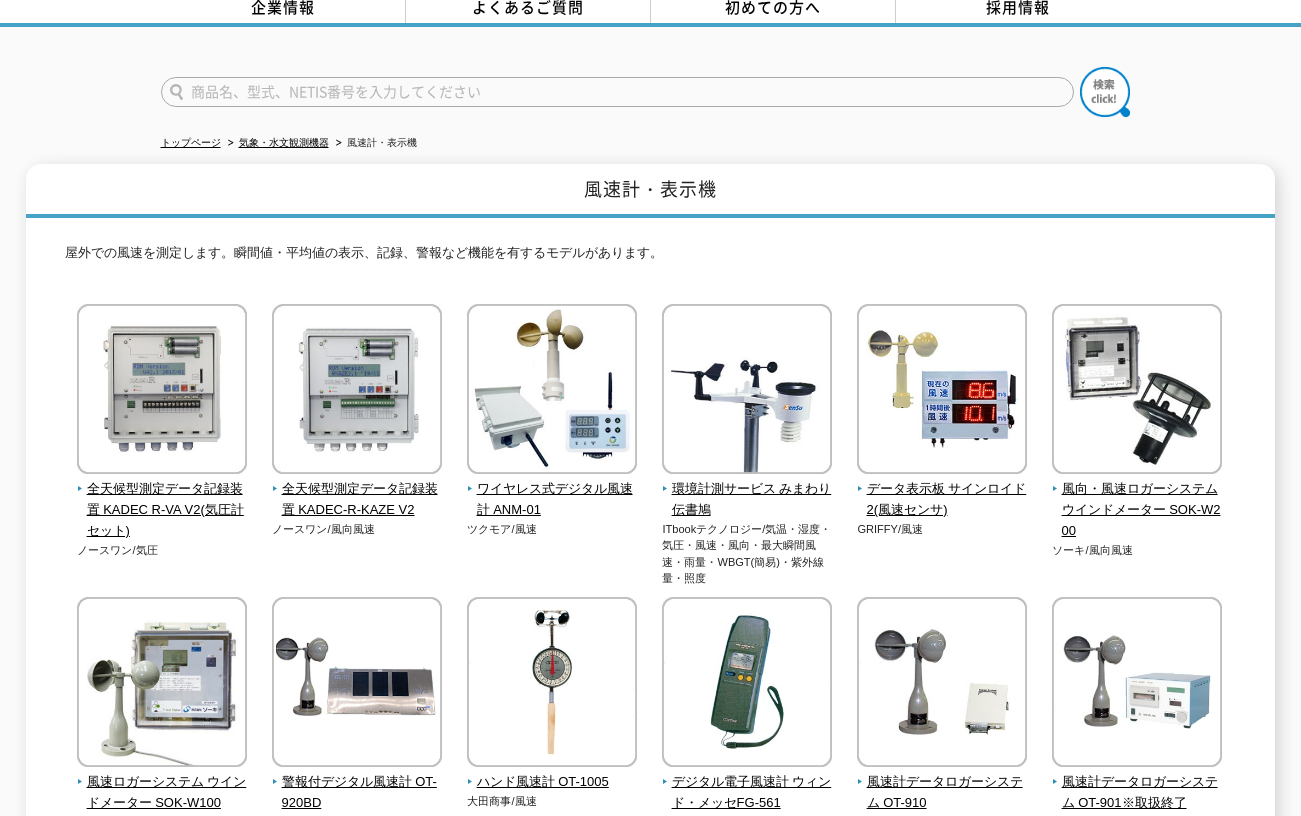 scroll, scrollTop: 0, scrollLeft: 0, axis: both 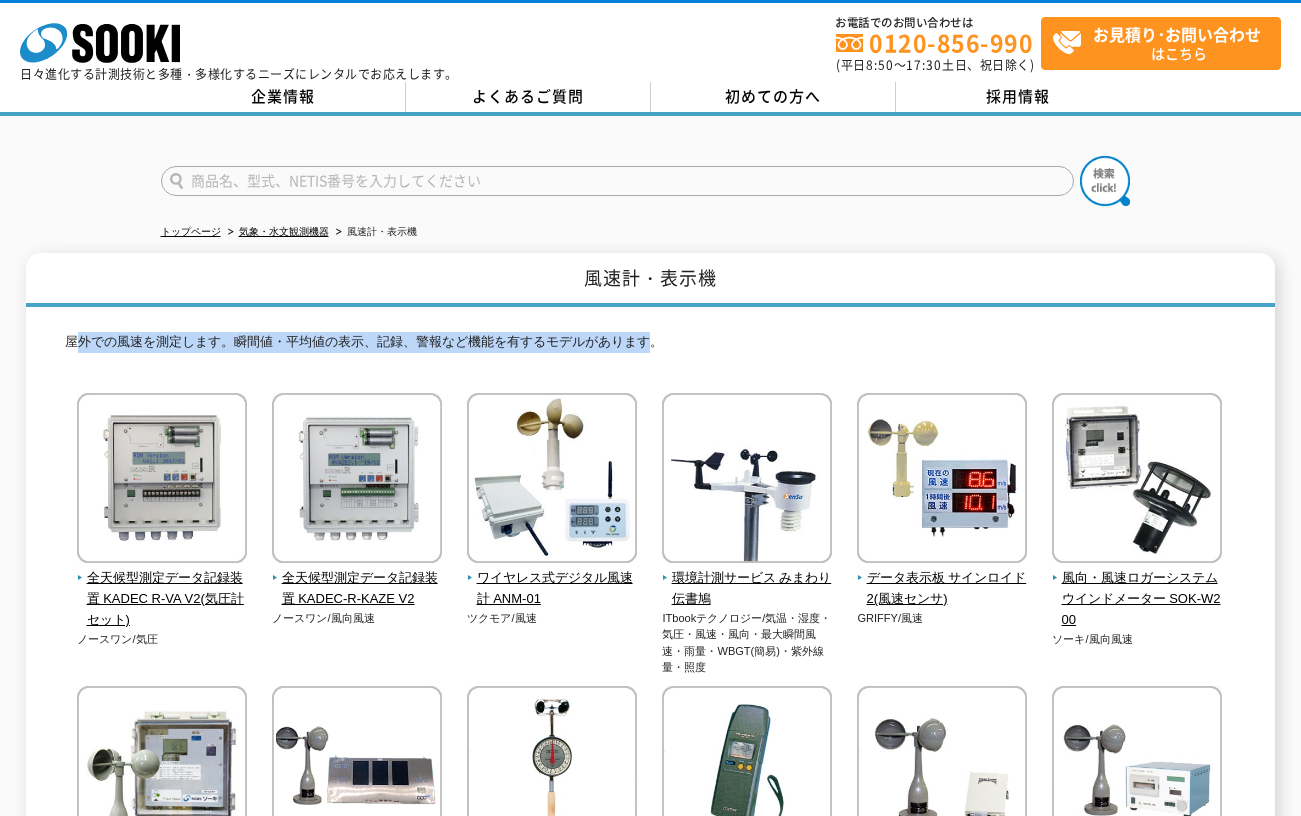 drag, startPoint x: 653, startPoint y: 341, endPoint x: 75, endPoint y: 352, distance: 578.1047 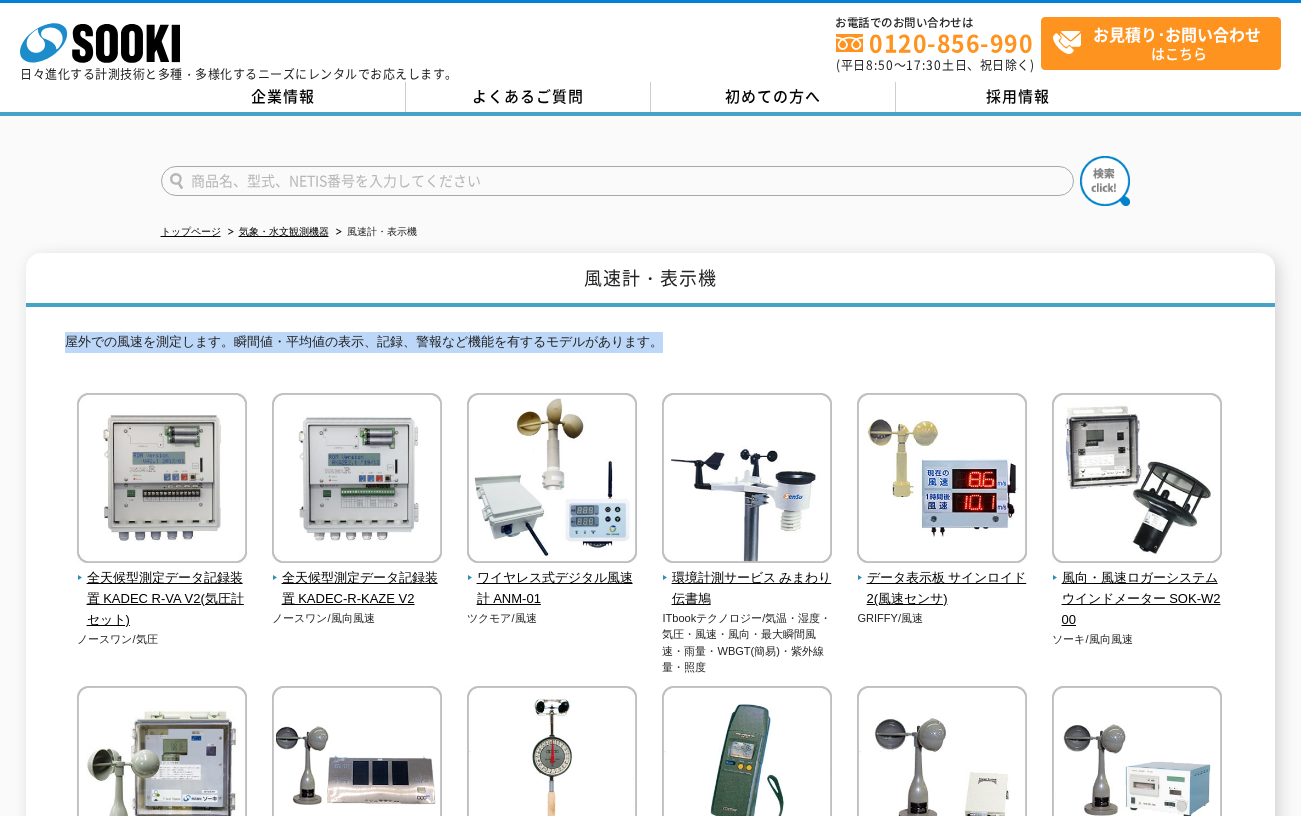 drag, startPoint x: 66, startPoint y: 343, endPoint x: 672, endPoint y: 339, distance: 606.0132 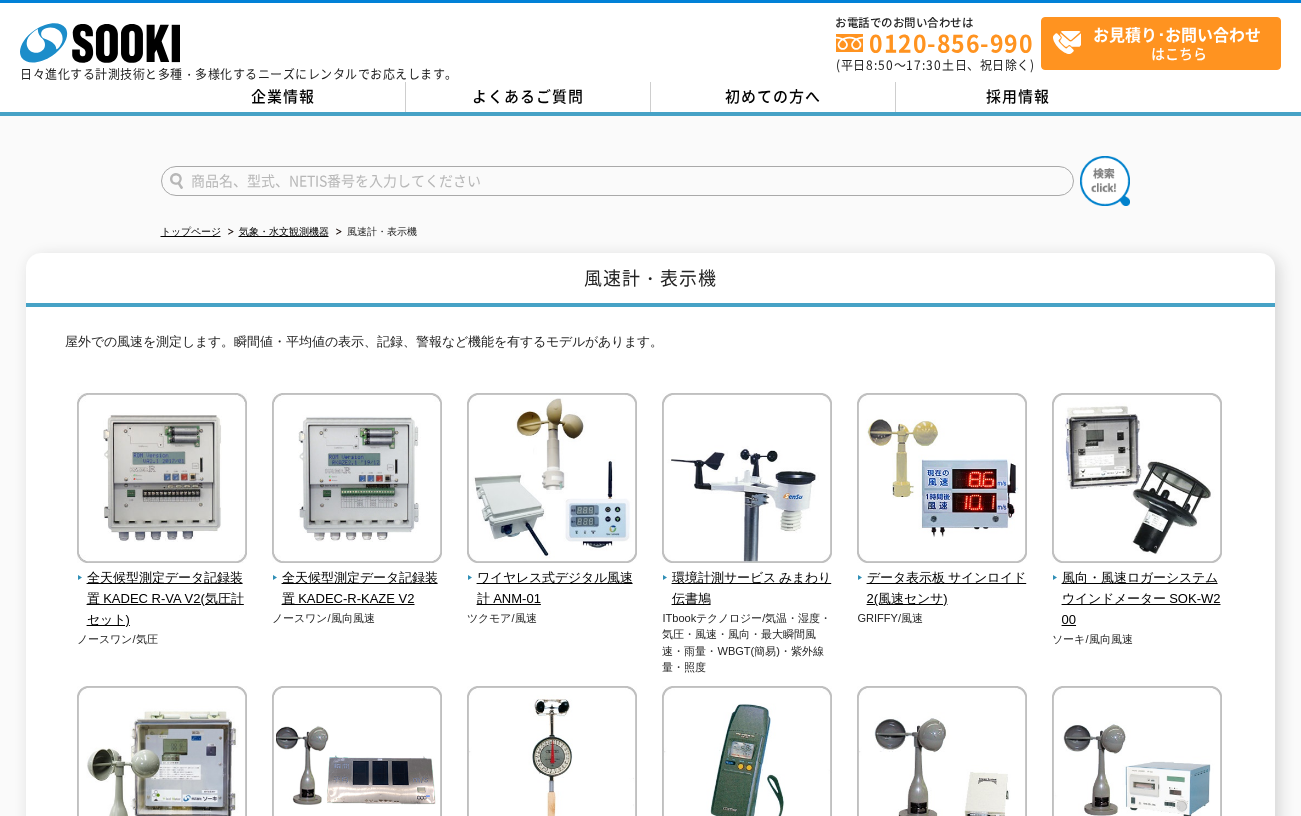 click on "屋外での風速を測定します。瞬間値・平均値の表示、記録、警報など機能を有するモデルがあります。
全天候型測定データ記録装置 KADEC R-VA V2(気圧計セット)
ノースワン/気圧 ツクモア/風速" at bounding box center [650, 762] 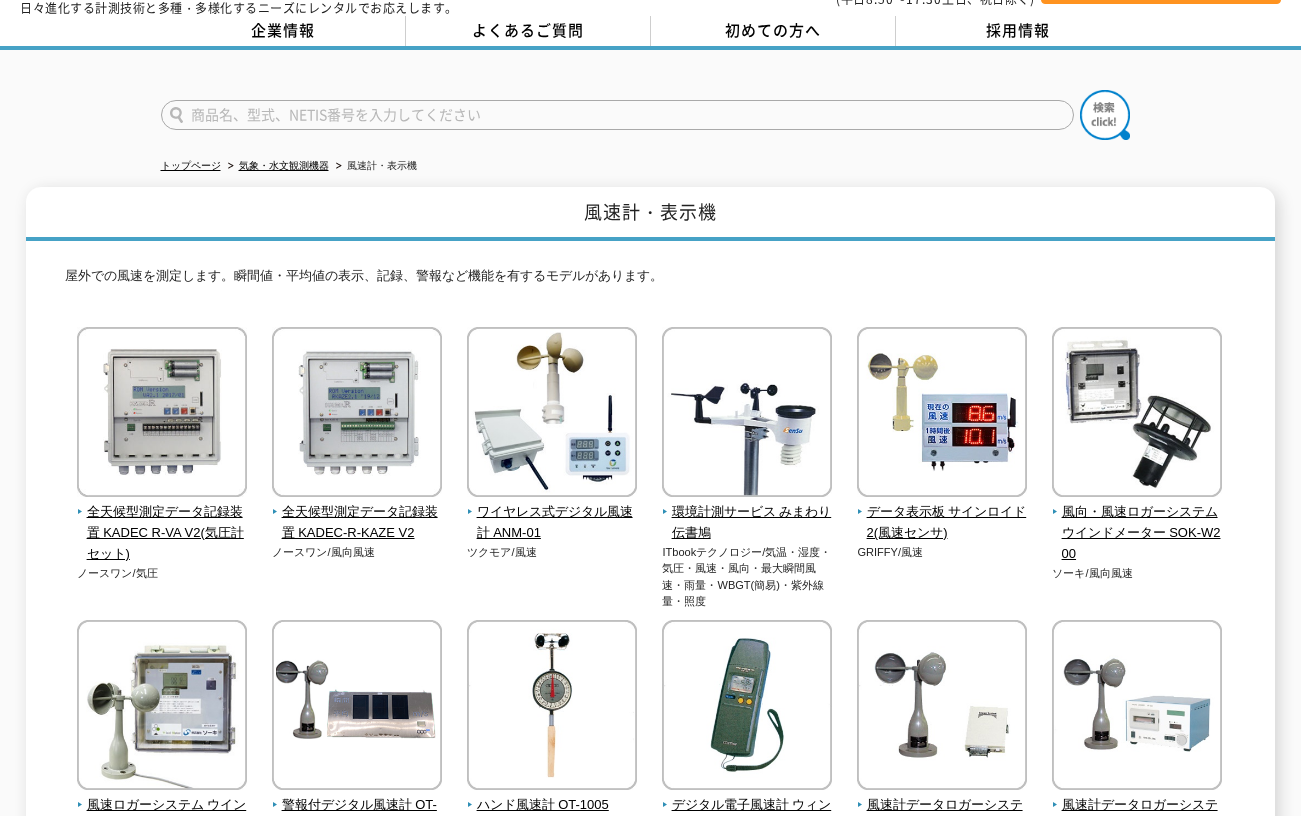 scroll, scrollTop: 100, scrollLeft: 0, axis: vertical 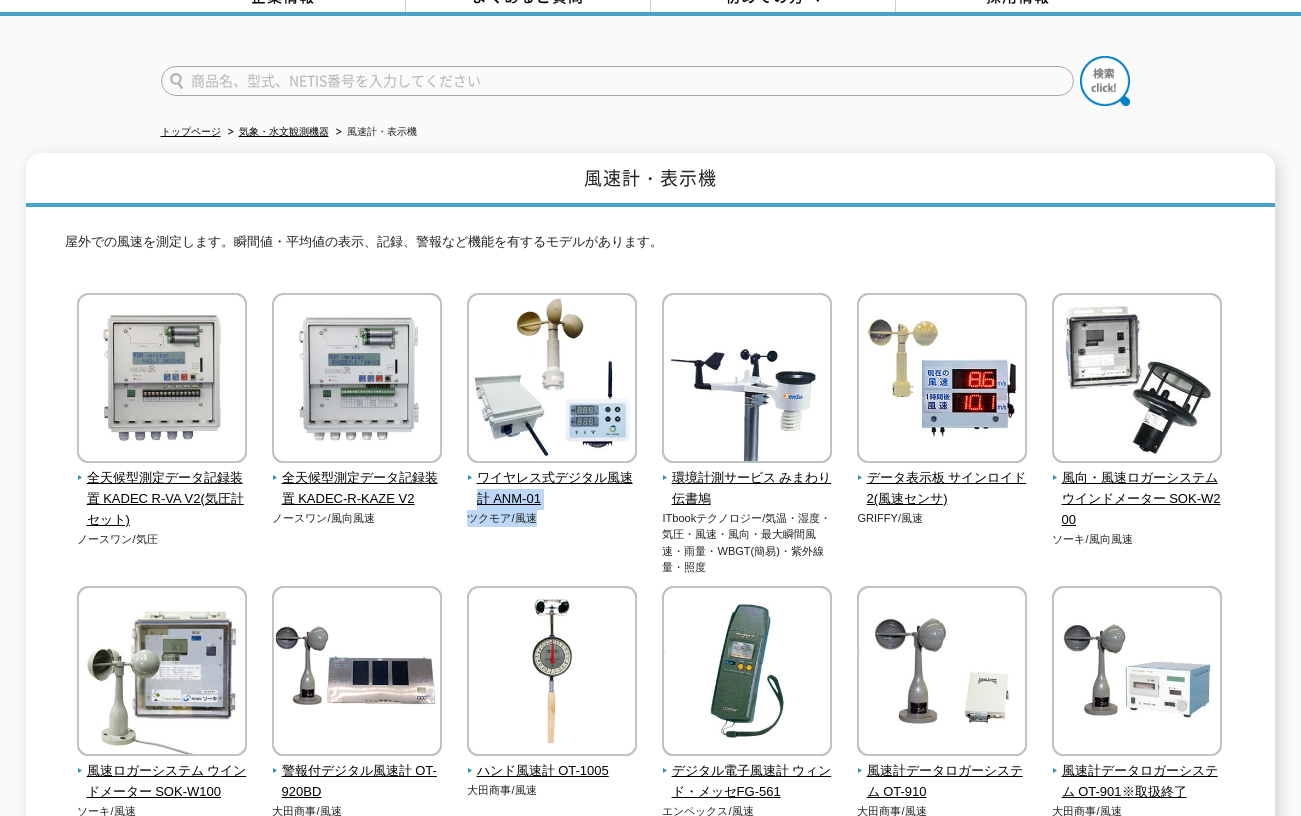 drag, startPoint x: 605, startPoint y: 509, endPoint x: 457, endPoint y: 507, distance: 148.01352 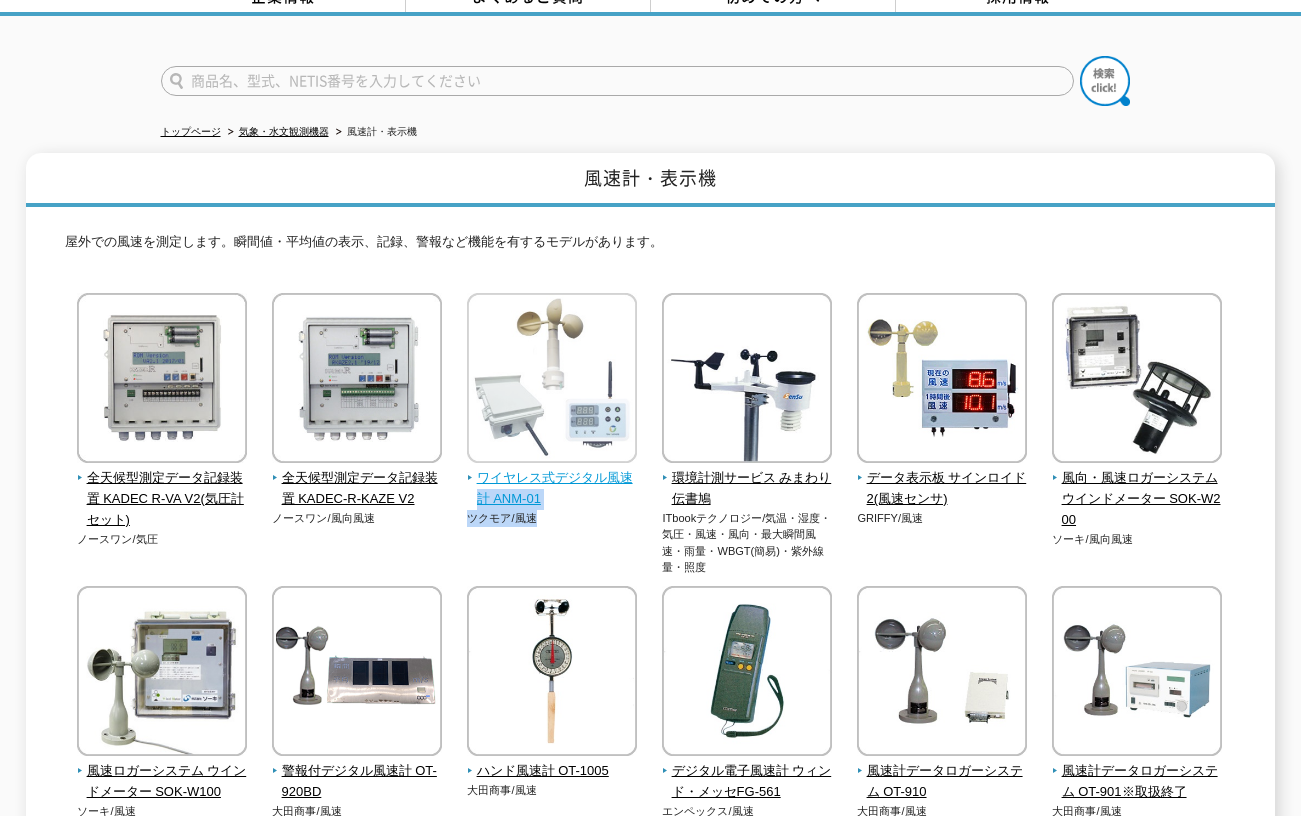 drag, startPoint x: 457, startPoint y: 507, endPoint x: 559, endPoint y: 507, distance: 102 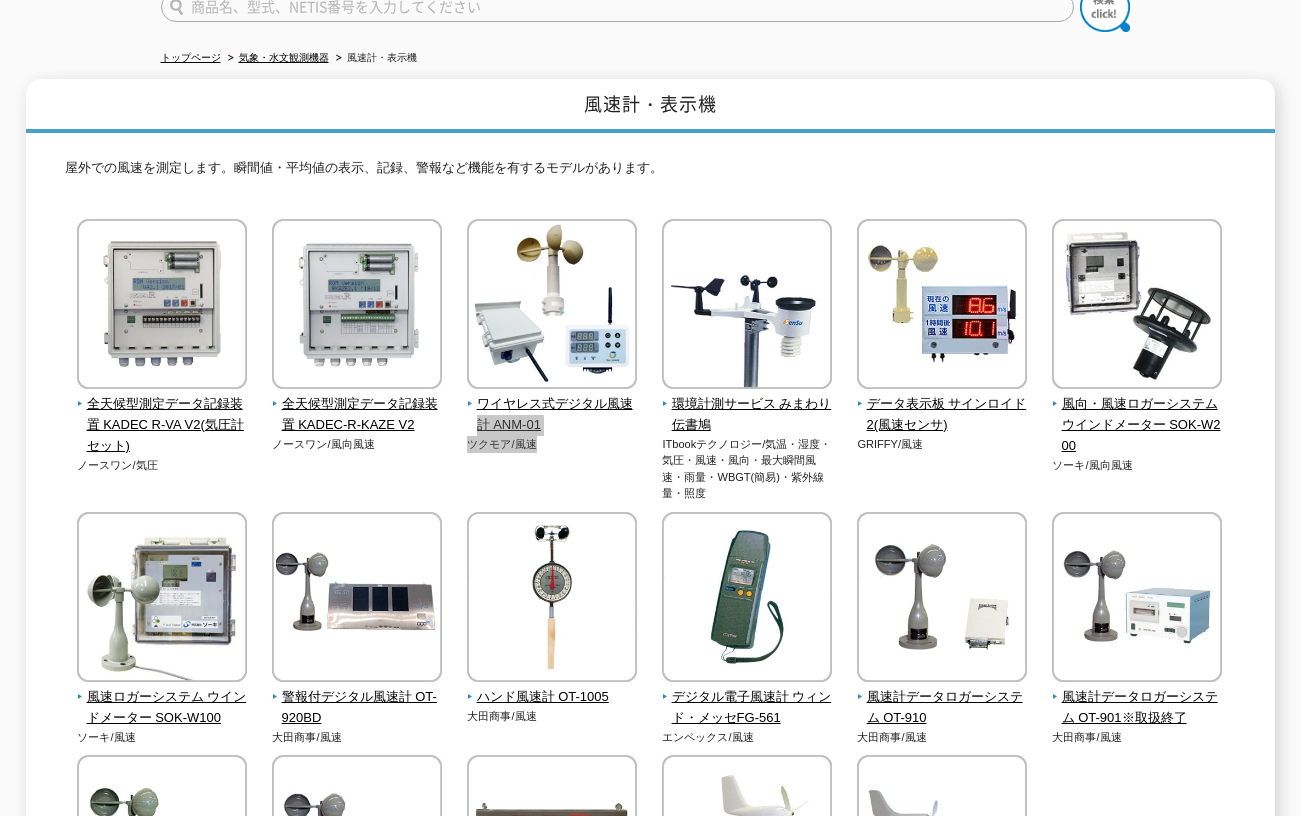 scroll, scrollTop: 100, scrollLeft: 0, axis: vertical 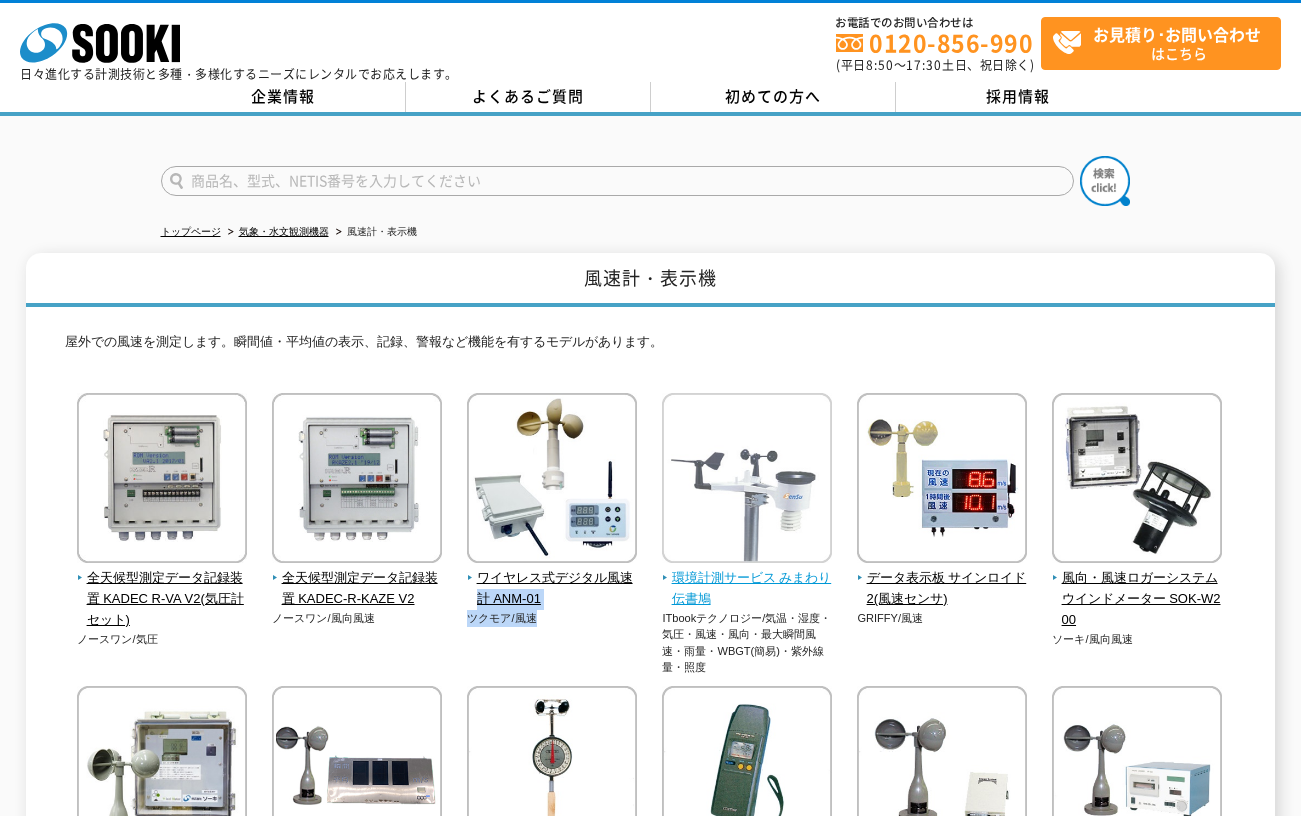 click on "環境計測サービス みまわり伝書鳩" at bounding box center [747, 589] 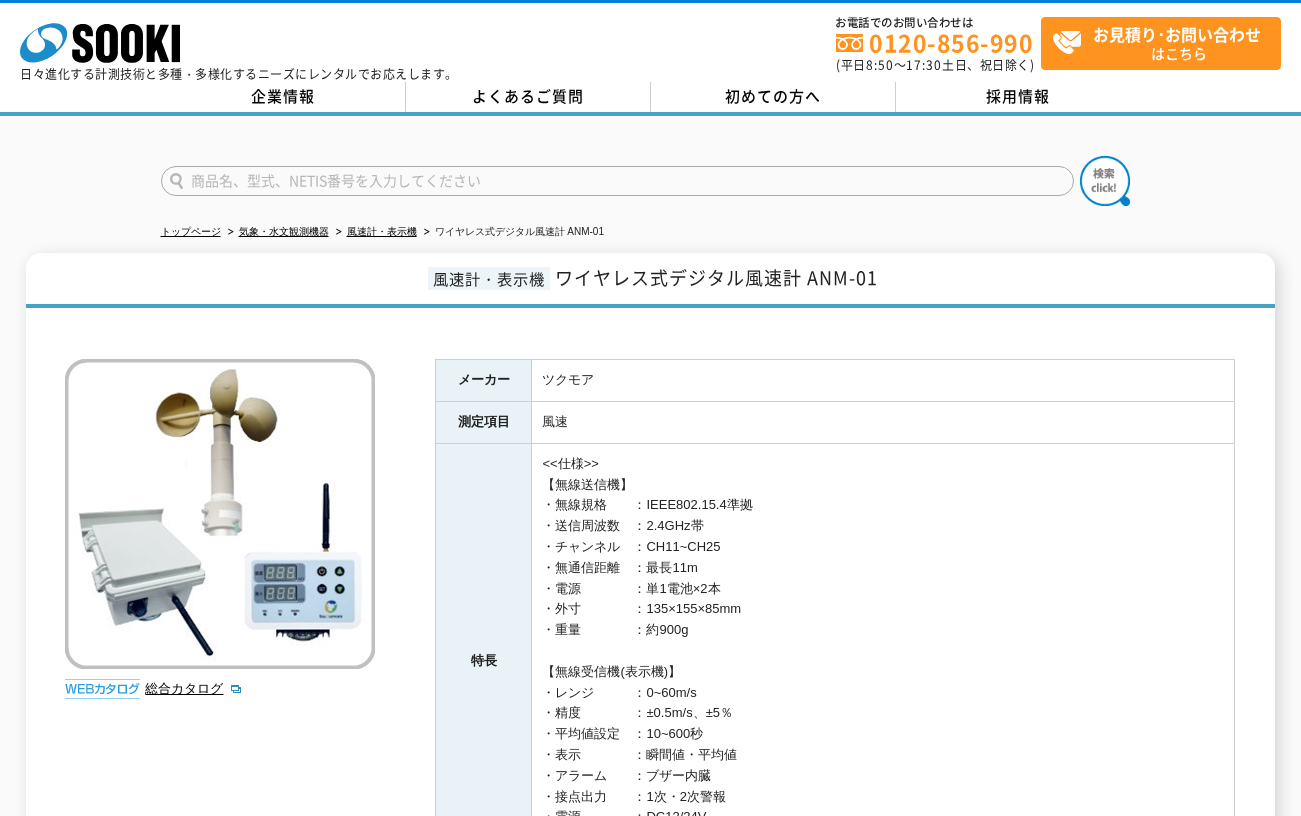 scroll, scrollTop: 0, scrollLeft: 0, axis: both 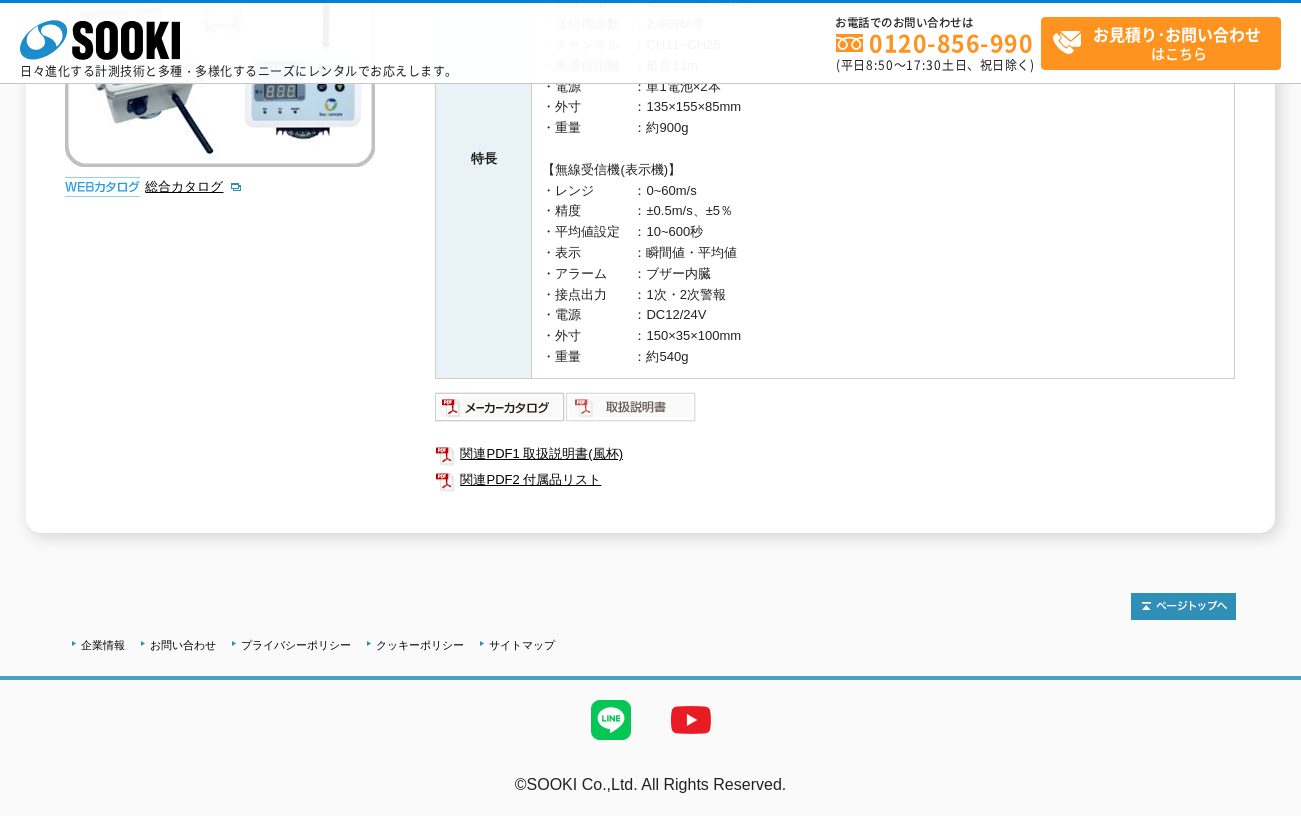 click at bounding box center [631, 407] 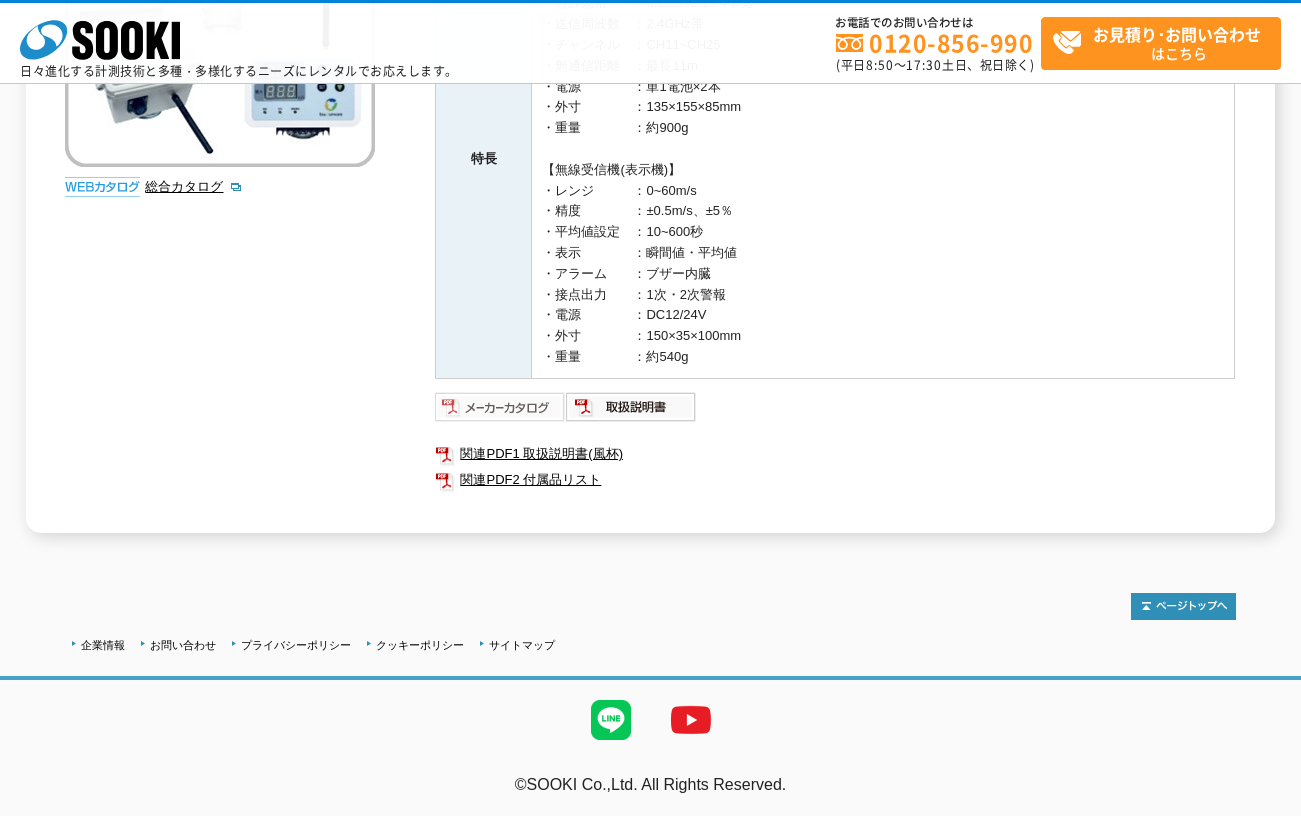 click at bounding box center [500, 407] 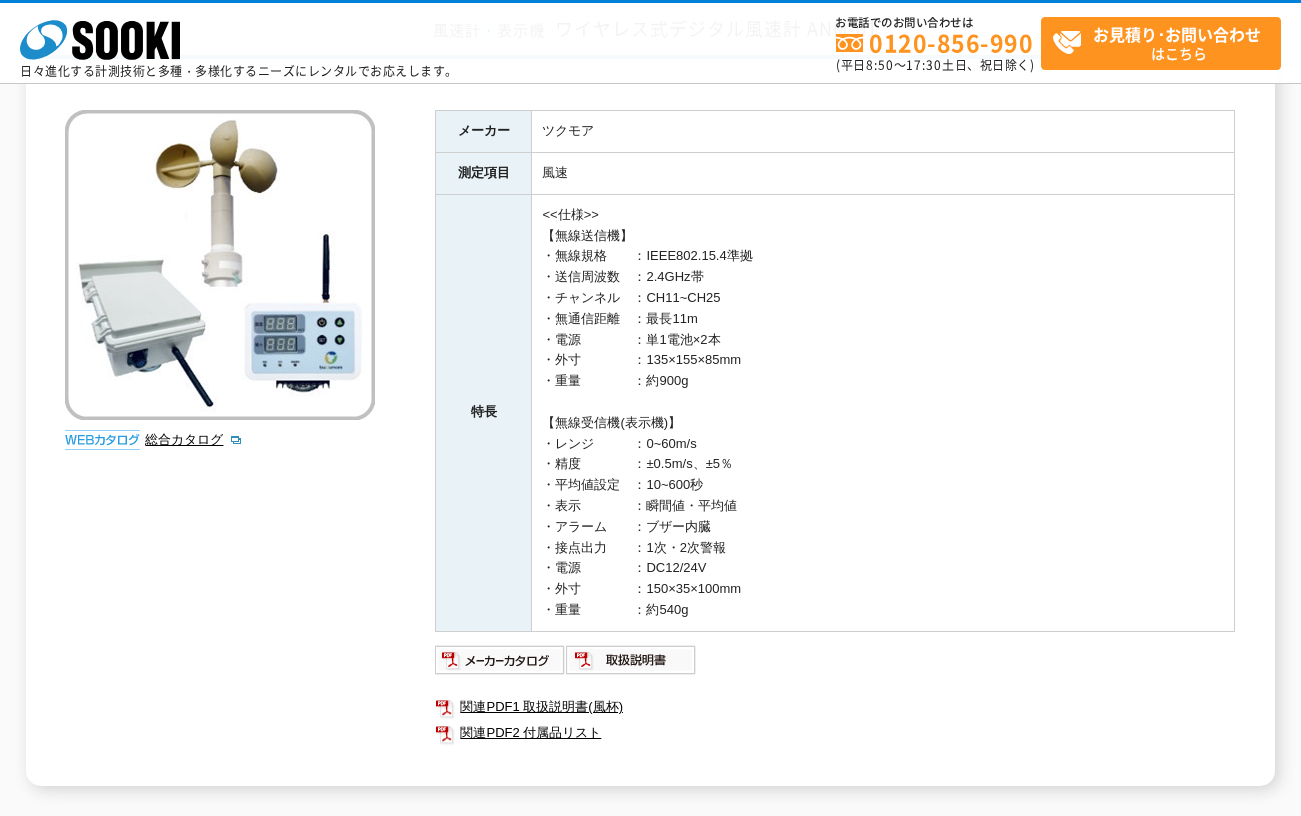 scroll, scrollTop: 0, scrollLeft: 0, axis: both 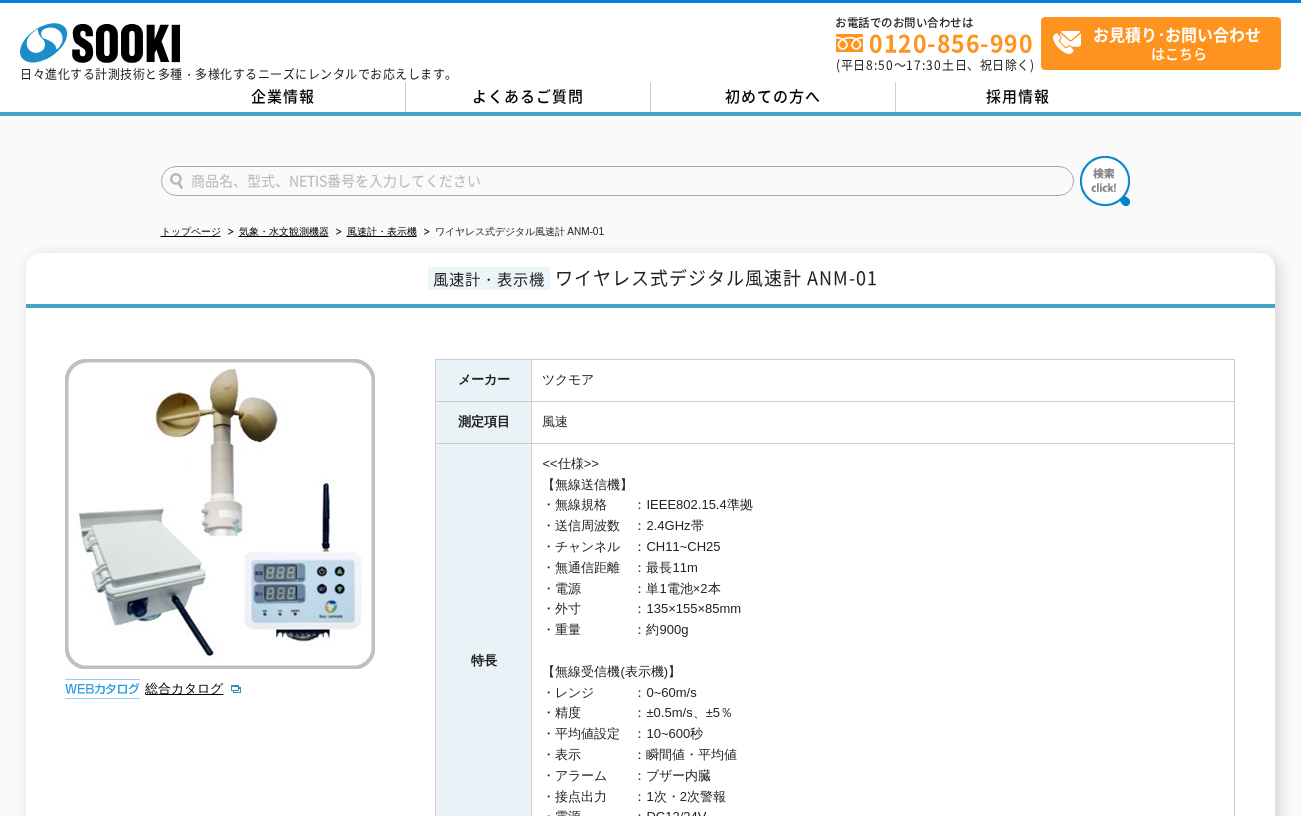 drag, startPoint x: 542, startPoint y: 392, endPoint x: 543, endPoint y: 365, distance: 27.018513 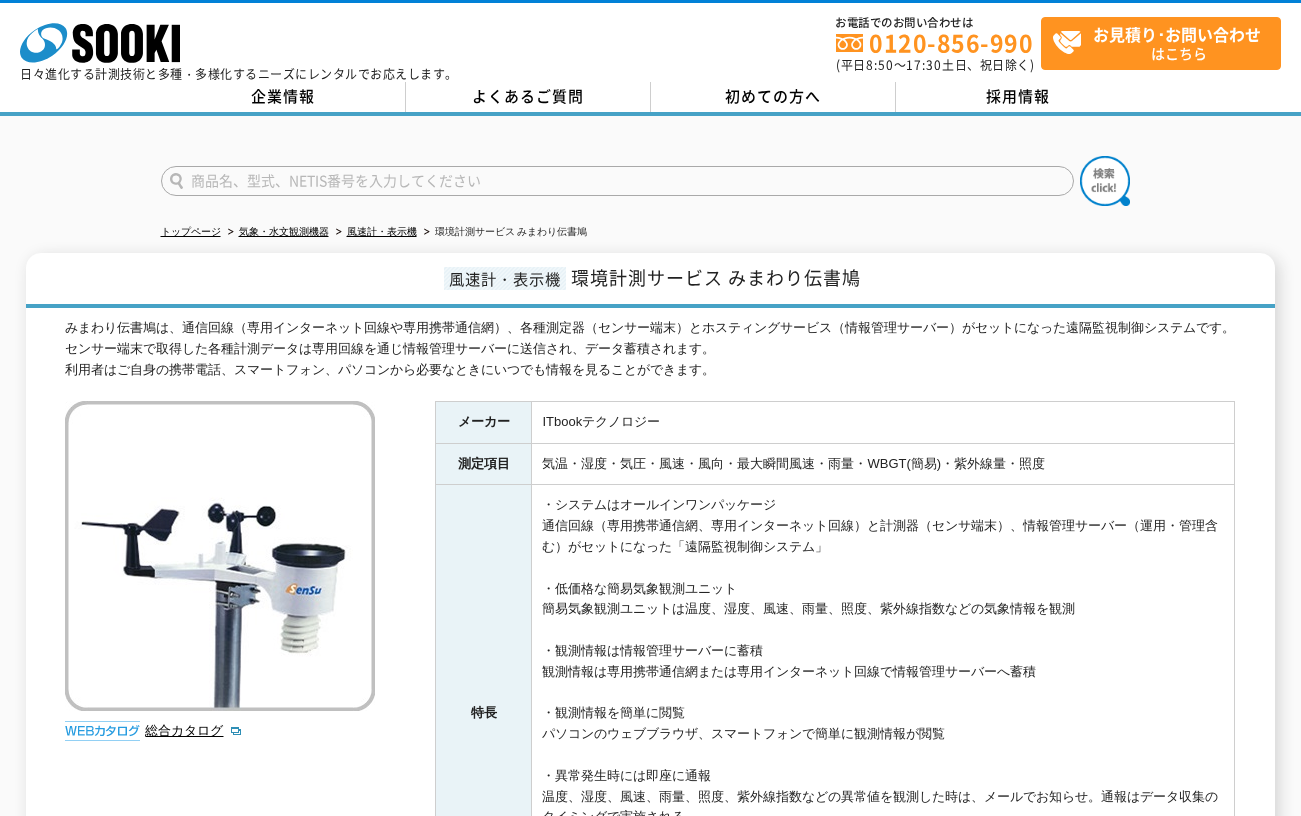 scroll, scrollTop: 0, scrollLeft: 0, axis: both 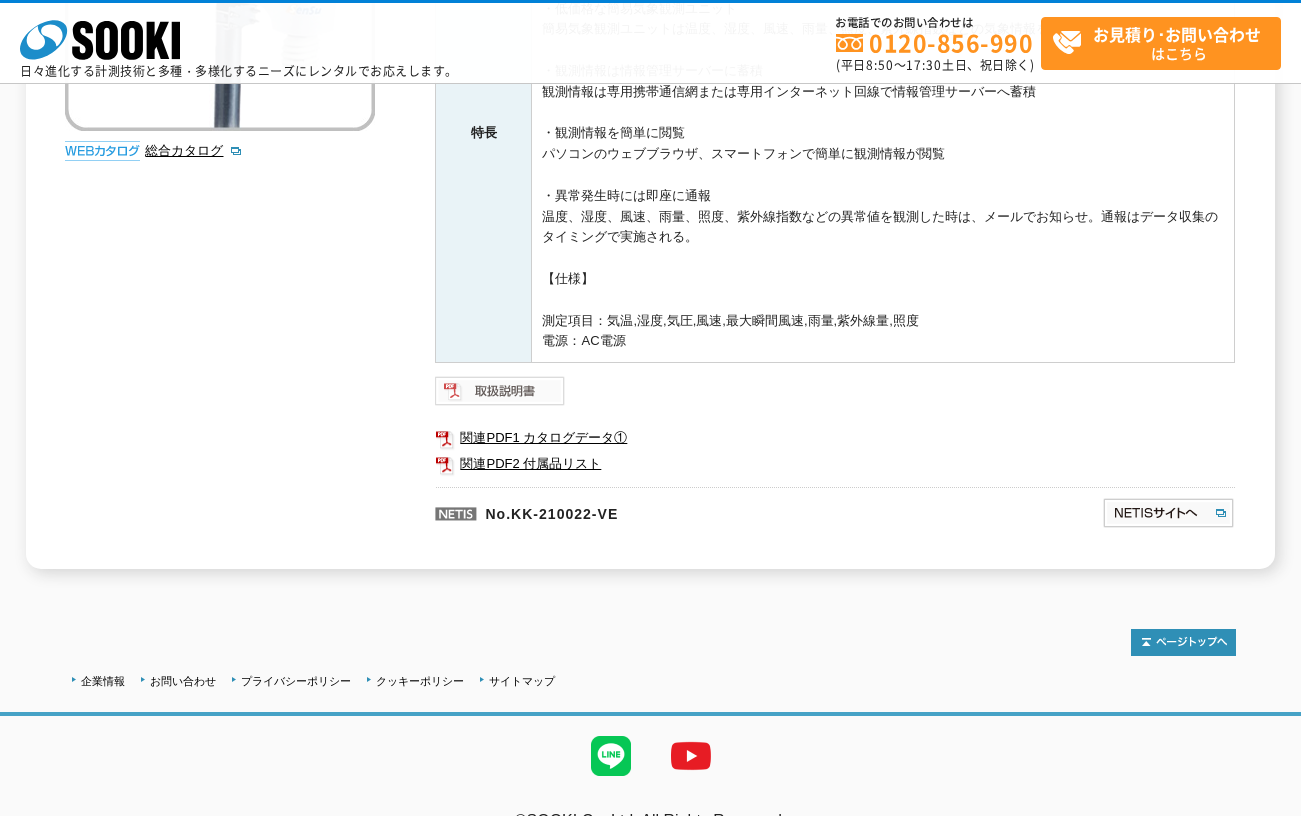 click at bounding box center [500, 391] 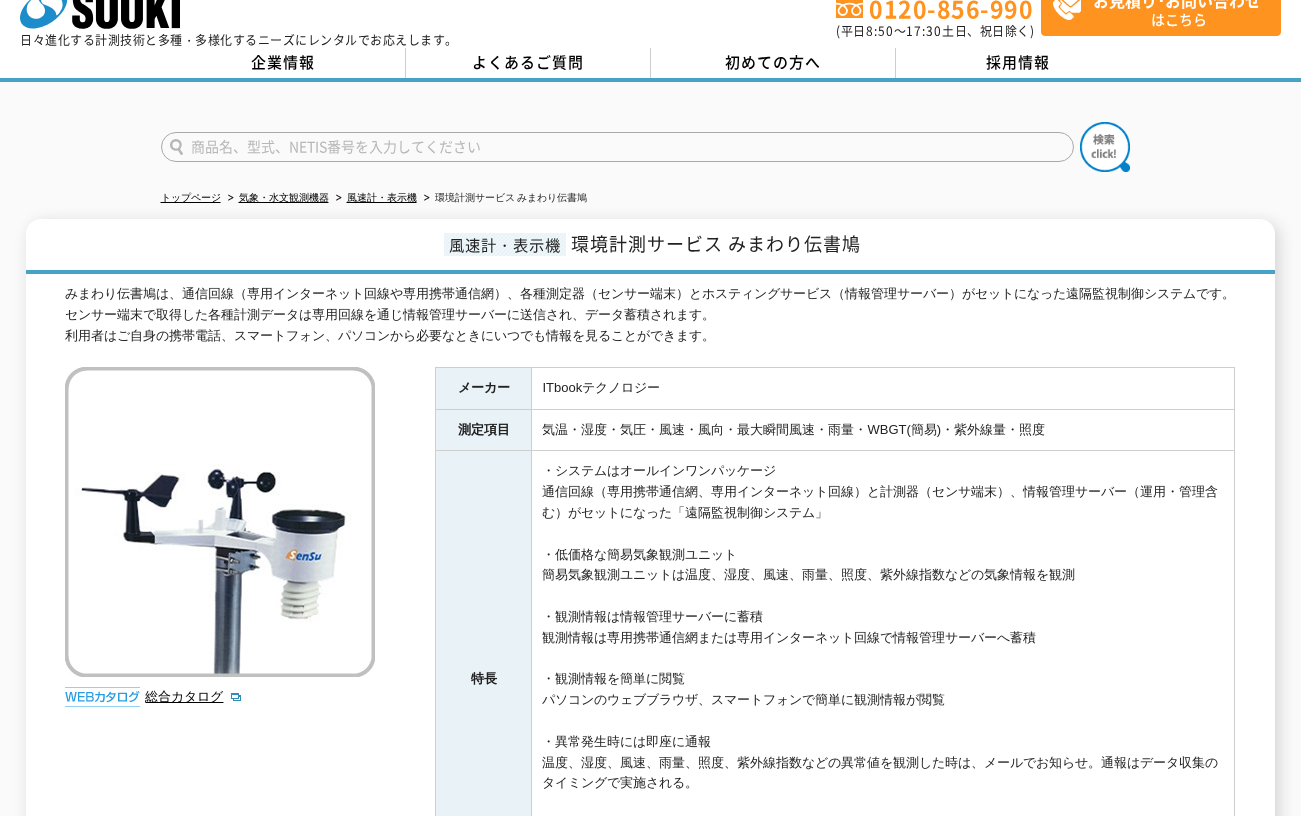 scroll, scrollTop: 0, scrollLeft: 0, axis: both 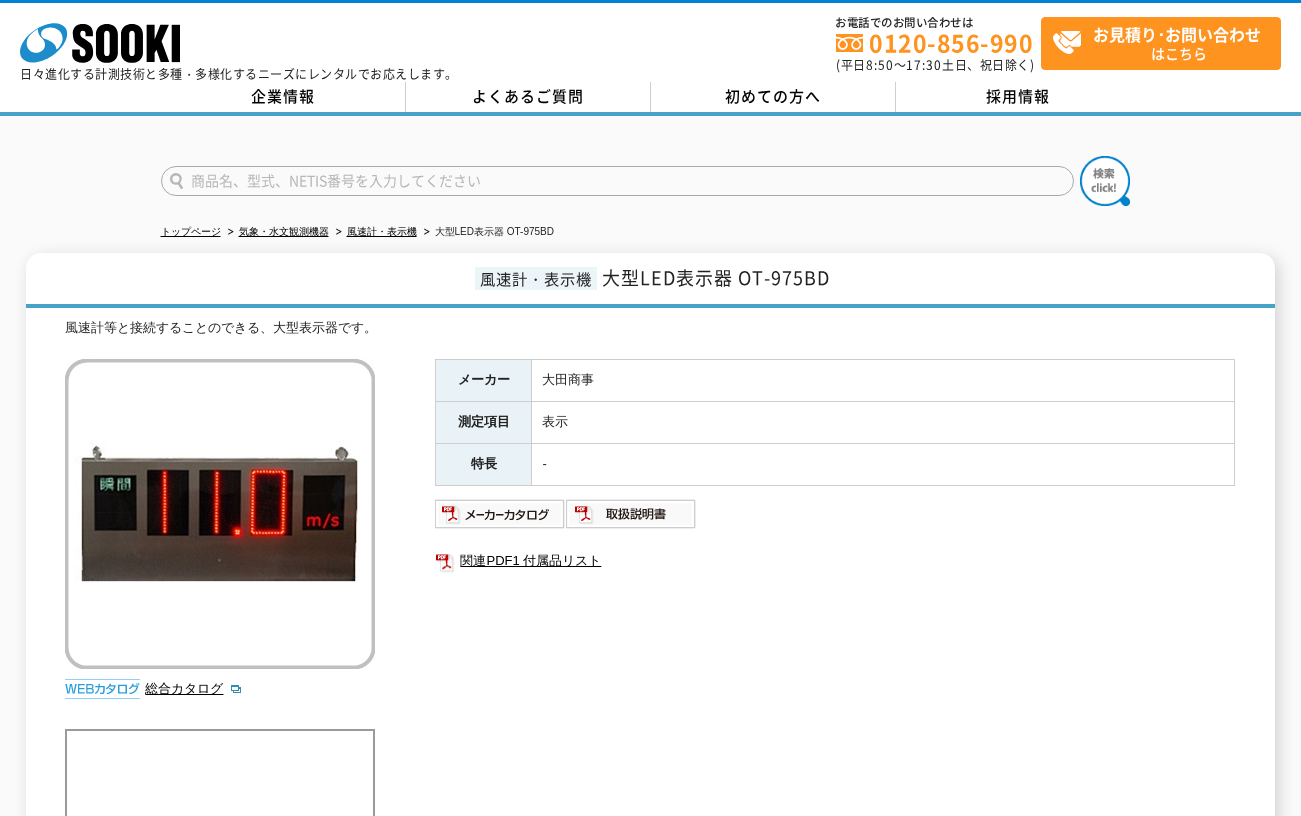 drag, startPoint x: 710, startPoint y: 339, endPoint x: 712, endPoint y: 327, distance: 12.165525 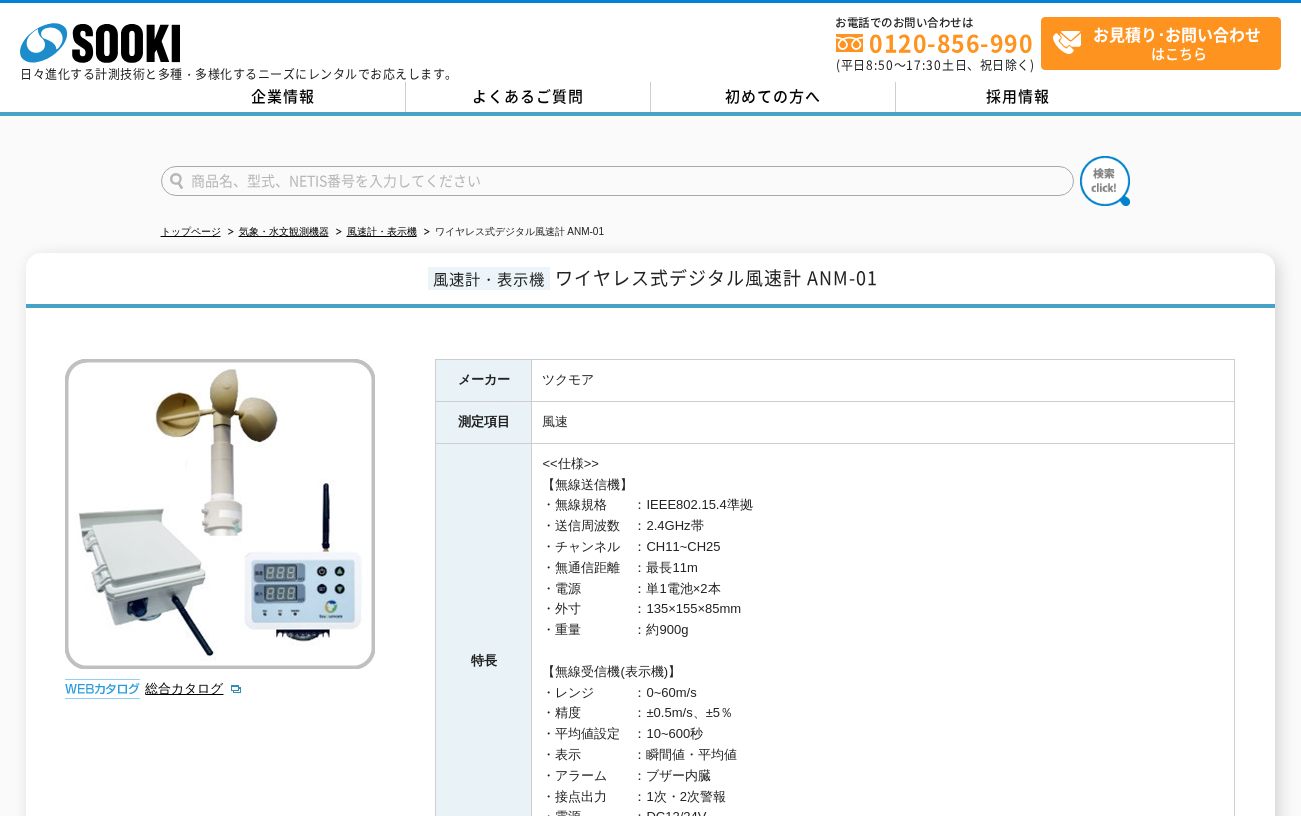 scroll, scrollTop: 0, scrollLeft: 0, axis: both 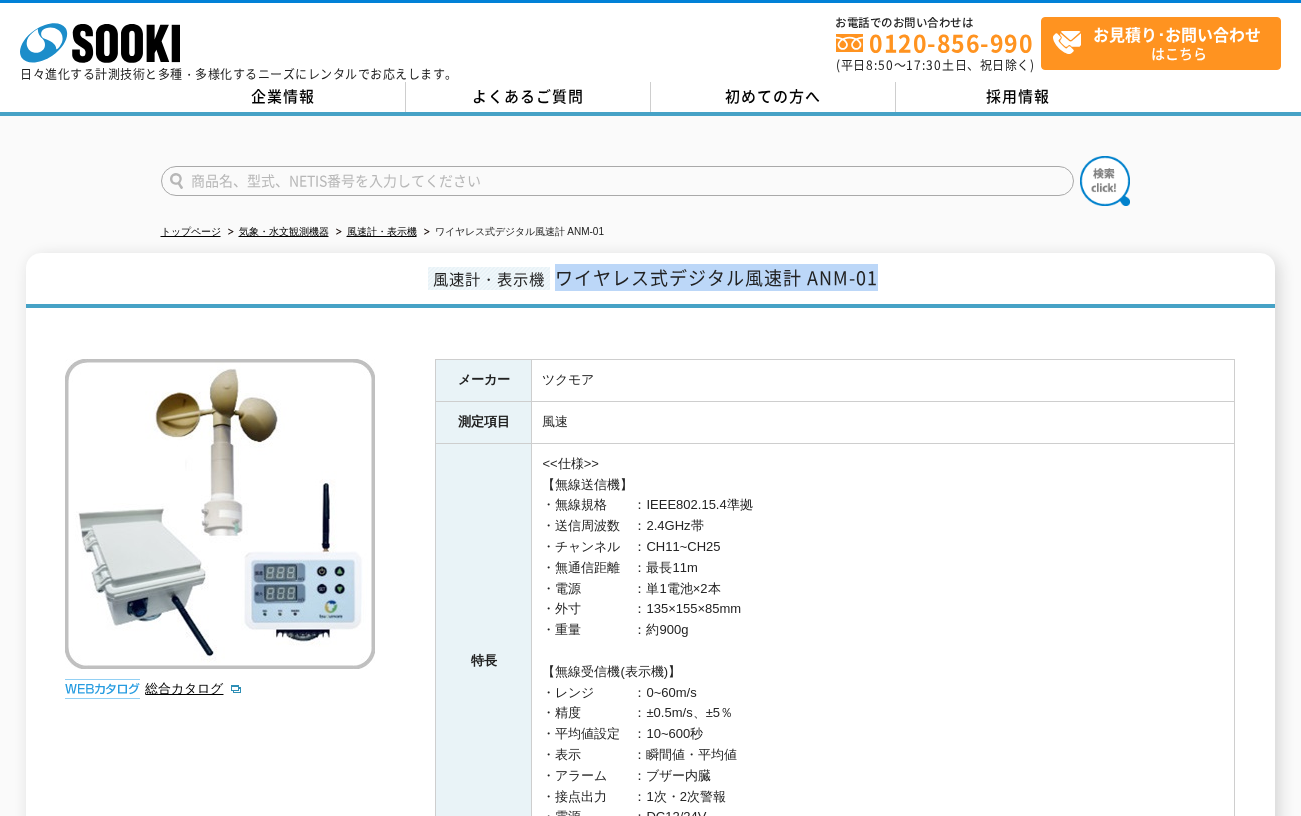 drag, startPoint x: 915, startPoint y: 283, endPoint x: 562, endPoint y: 282, distance: 353.0014 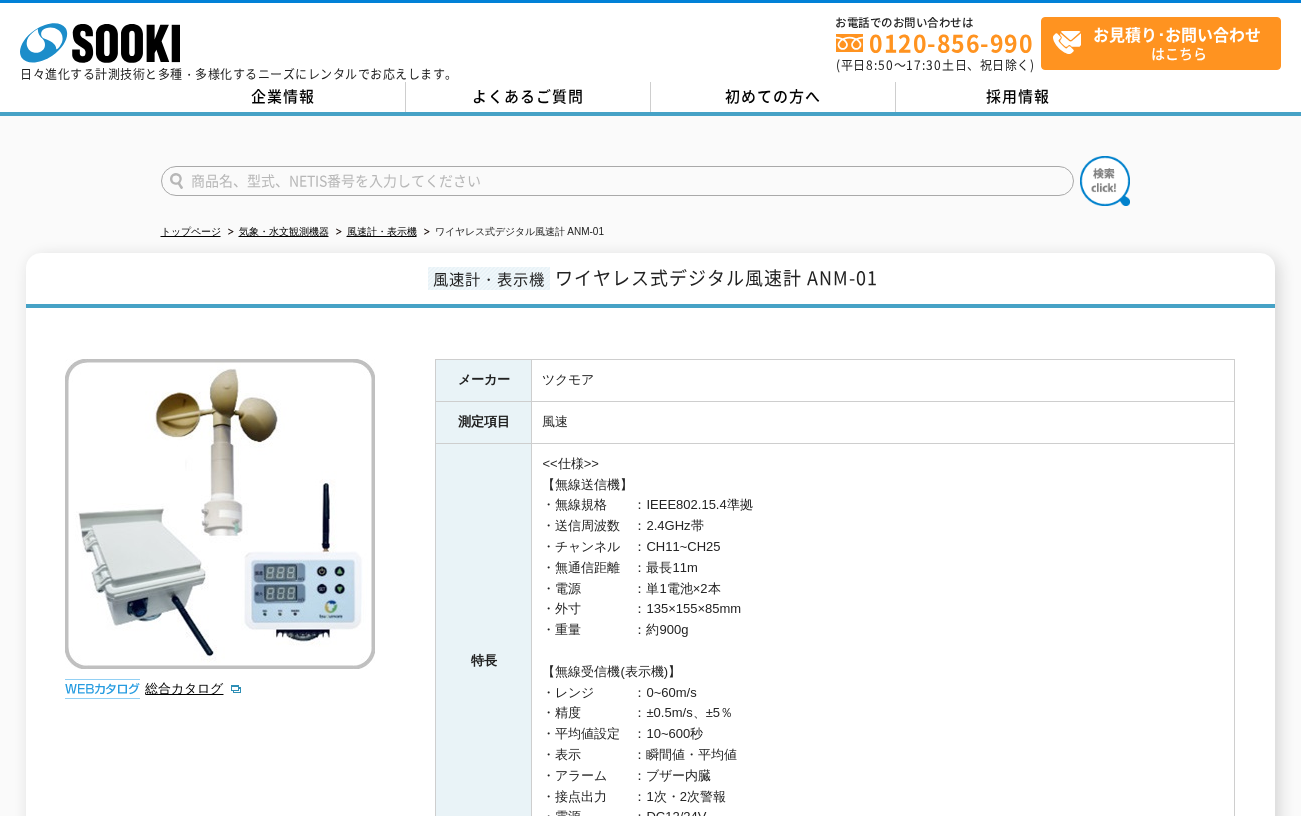 scroll, scrollTop: 0, scrollLeft: 0, axis: both 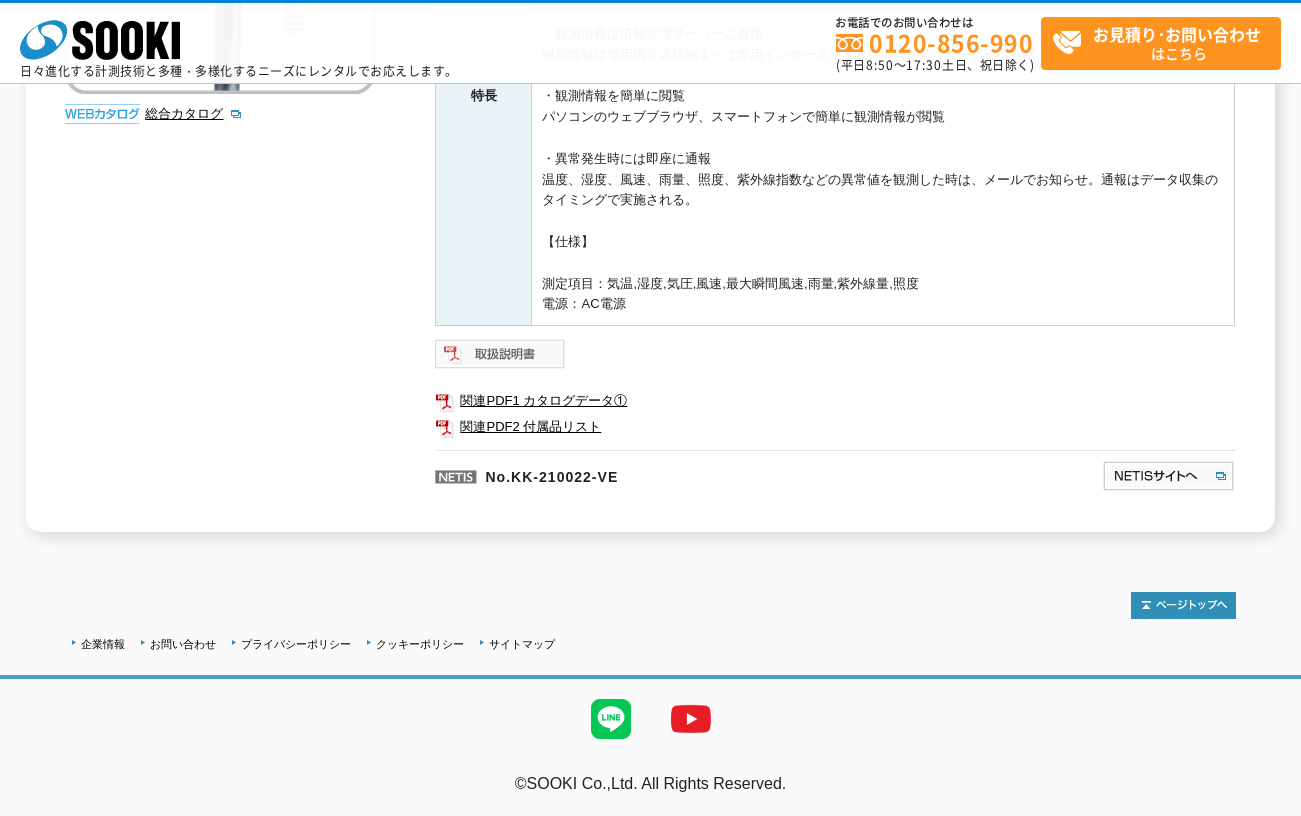 click at bounding box center [500, 354] 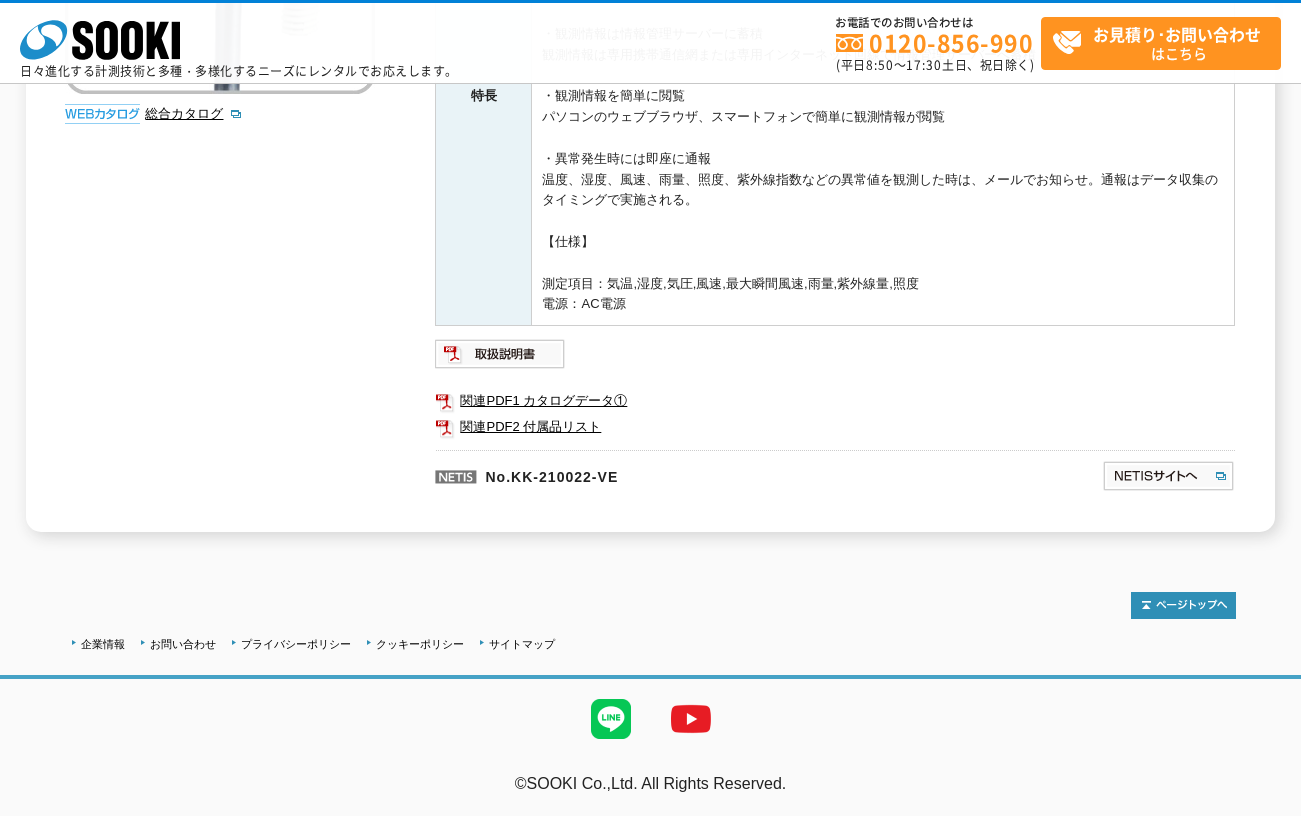 click on "企業情報
お問い合わせ
プライバシーポリシー
クッキーポリシー
サイトマップ
©SOOKI Co.,Ltd. All Rights Reserved.
テストMail" at bounding box center [650, 683] 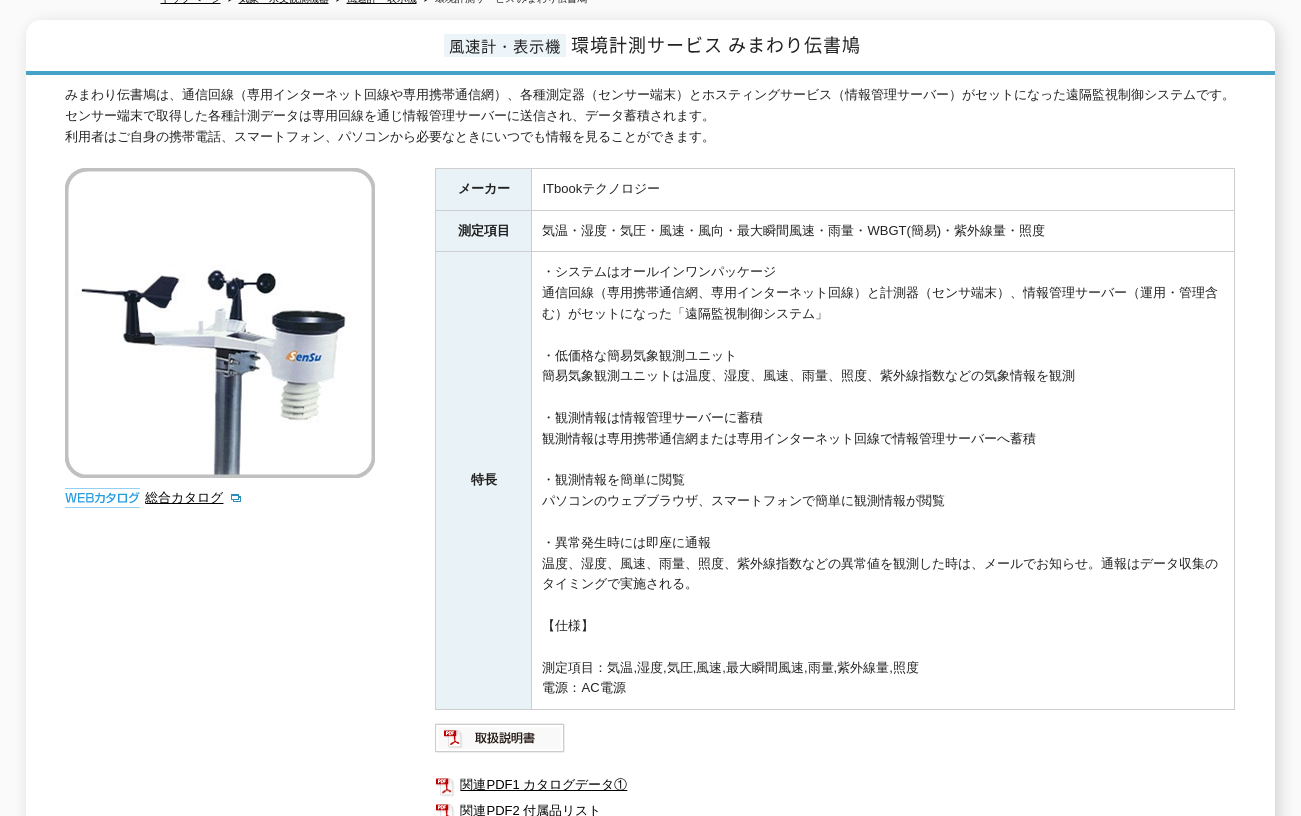 scroll, scrollTop: 0, scrollLeft: 0, axis: both 